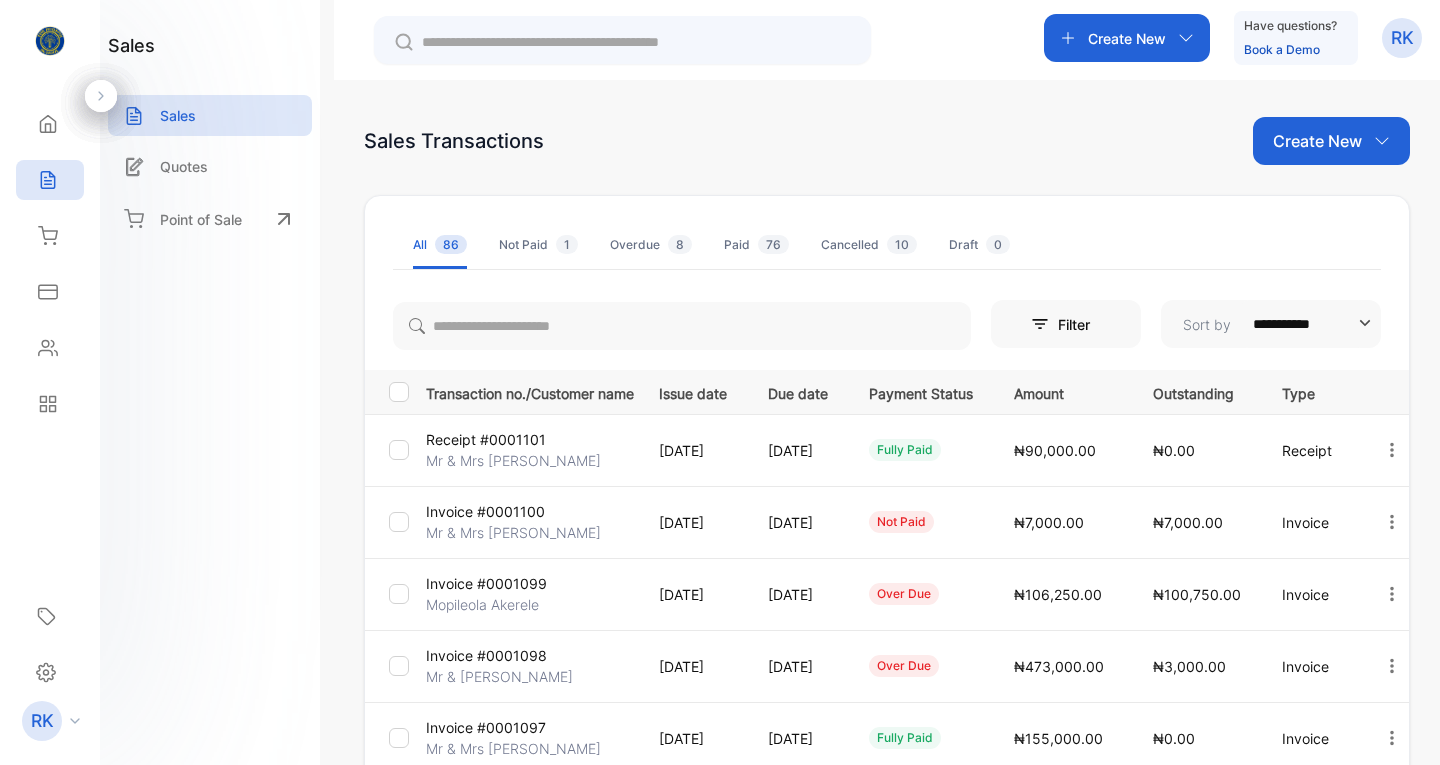 scroll, scrollTop: 0, scrollLeft: 0, axis: both 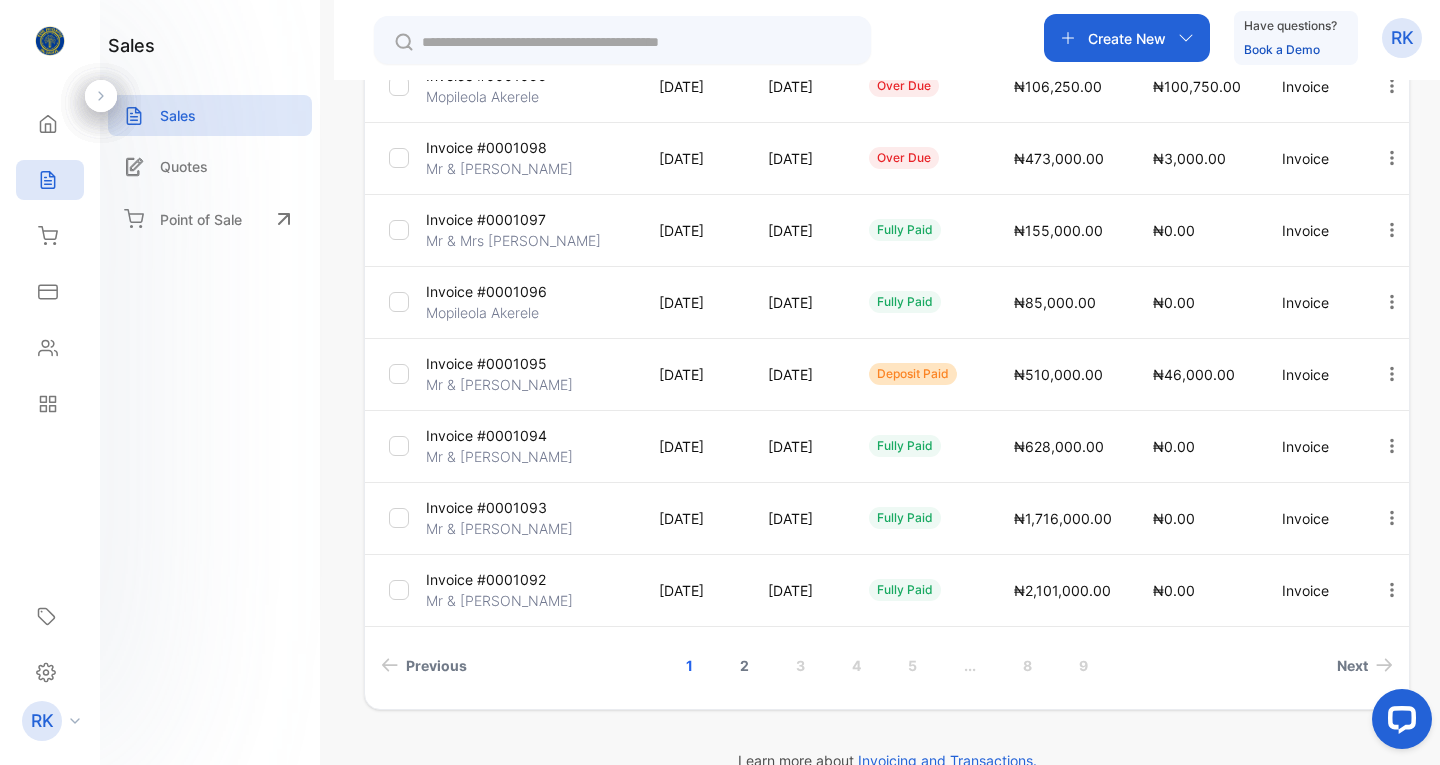 click on "2" at bounding box center [744, 665] 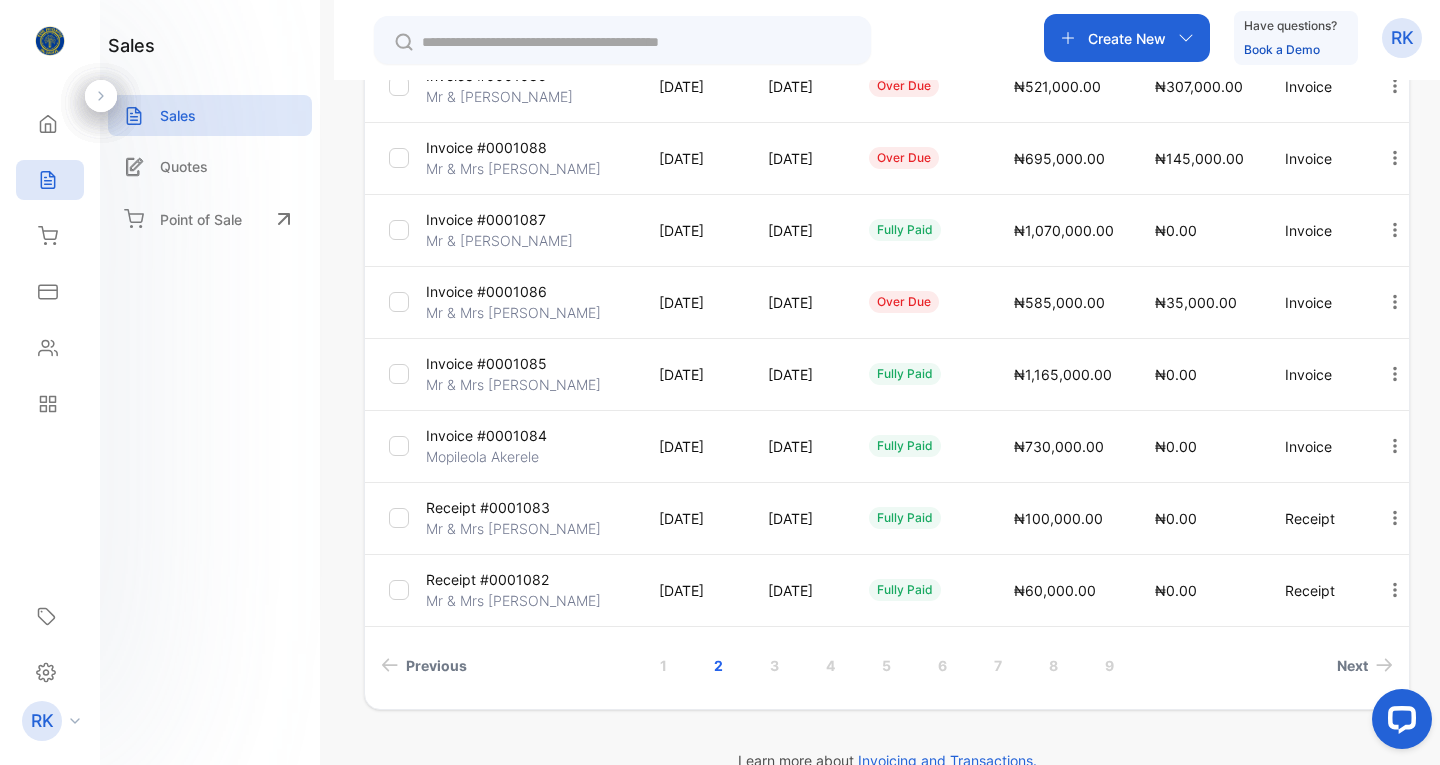 click on "₦35,000.00" at bounding box center [1196, 302] 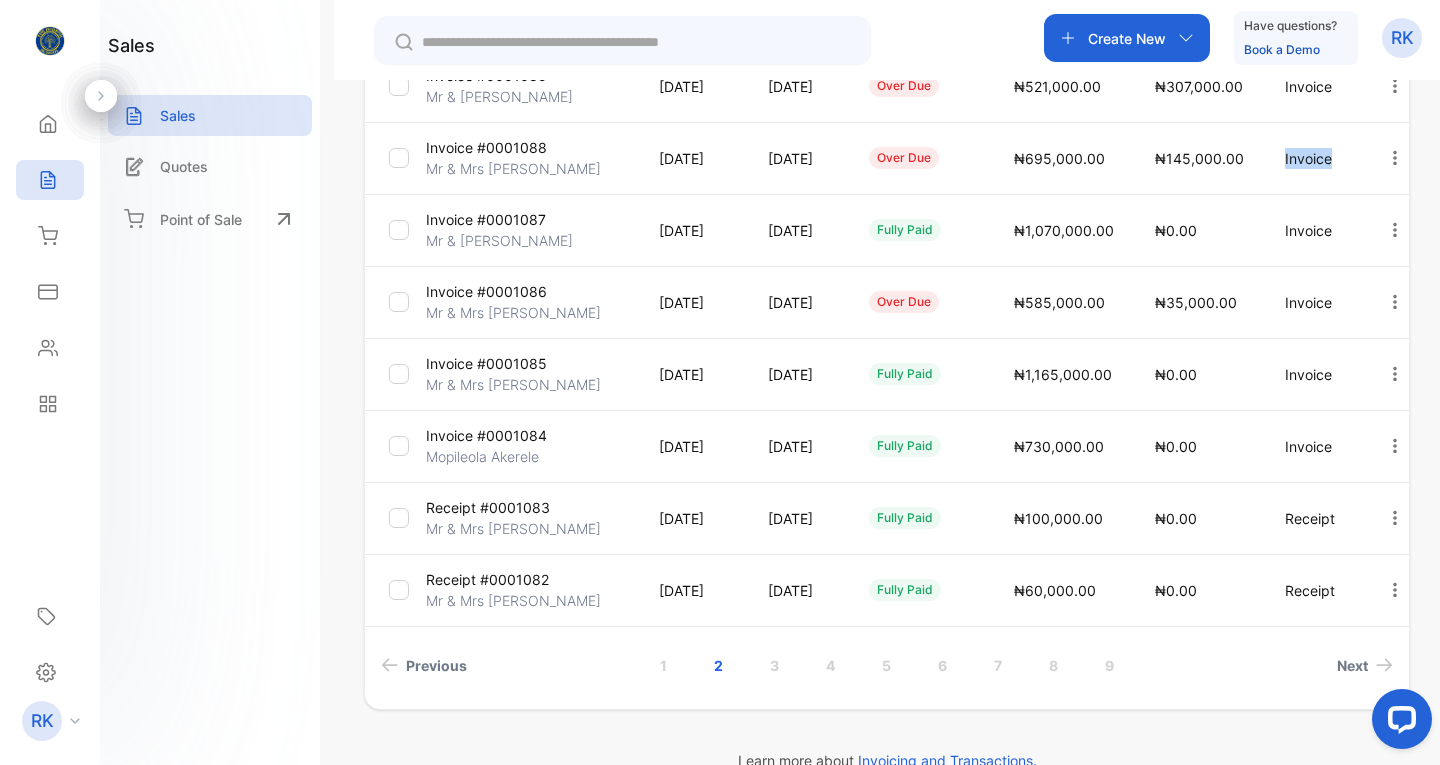 click on "Invoice" at bounding box center [1314, 158] 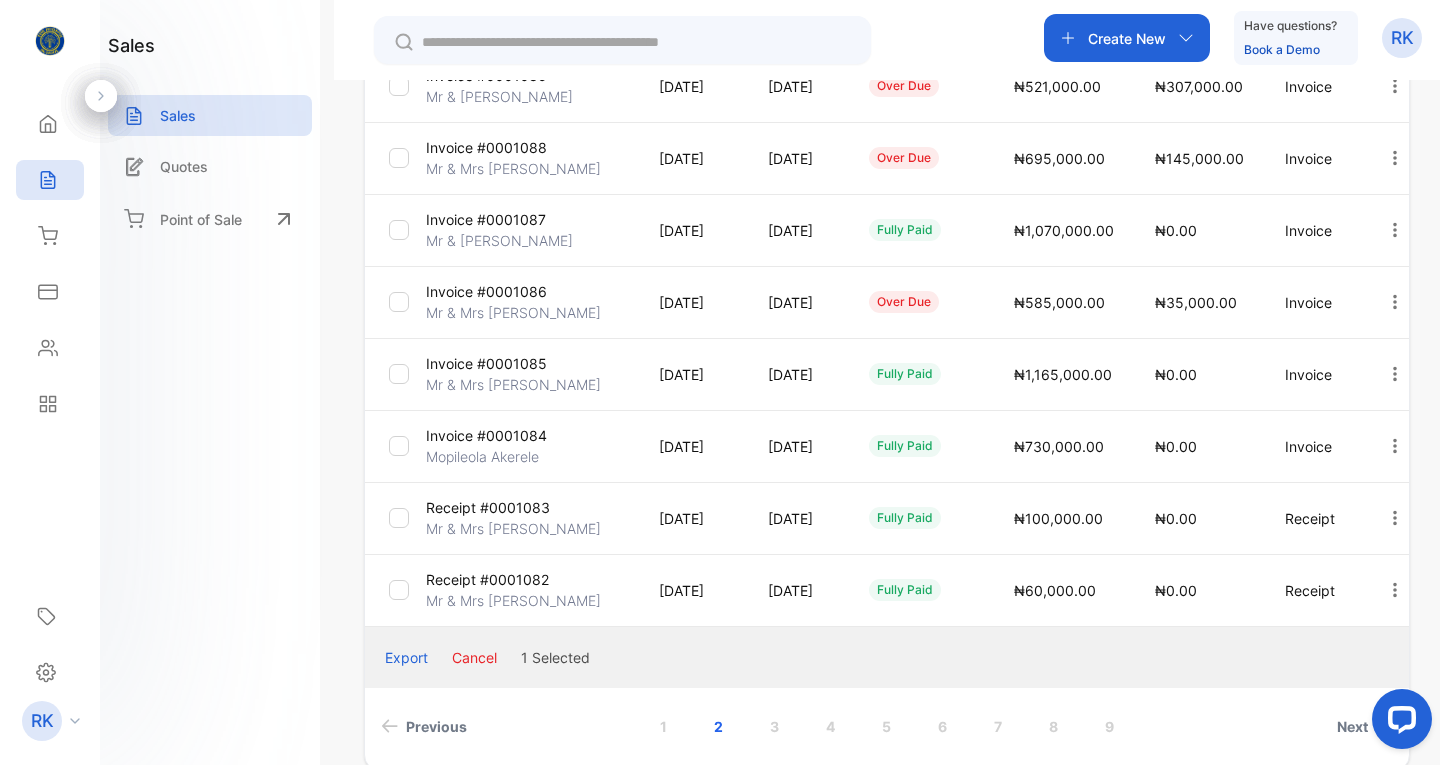 click on "Invoice #0001088" at bounding box center (486, 147) 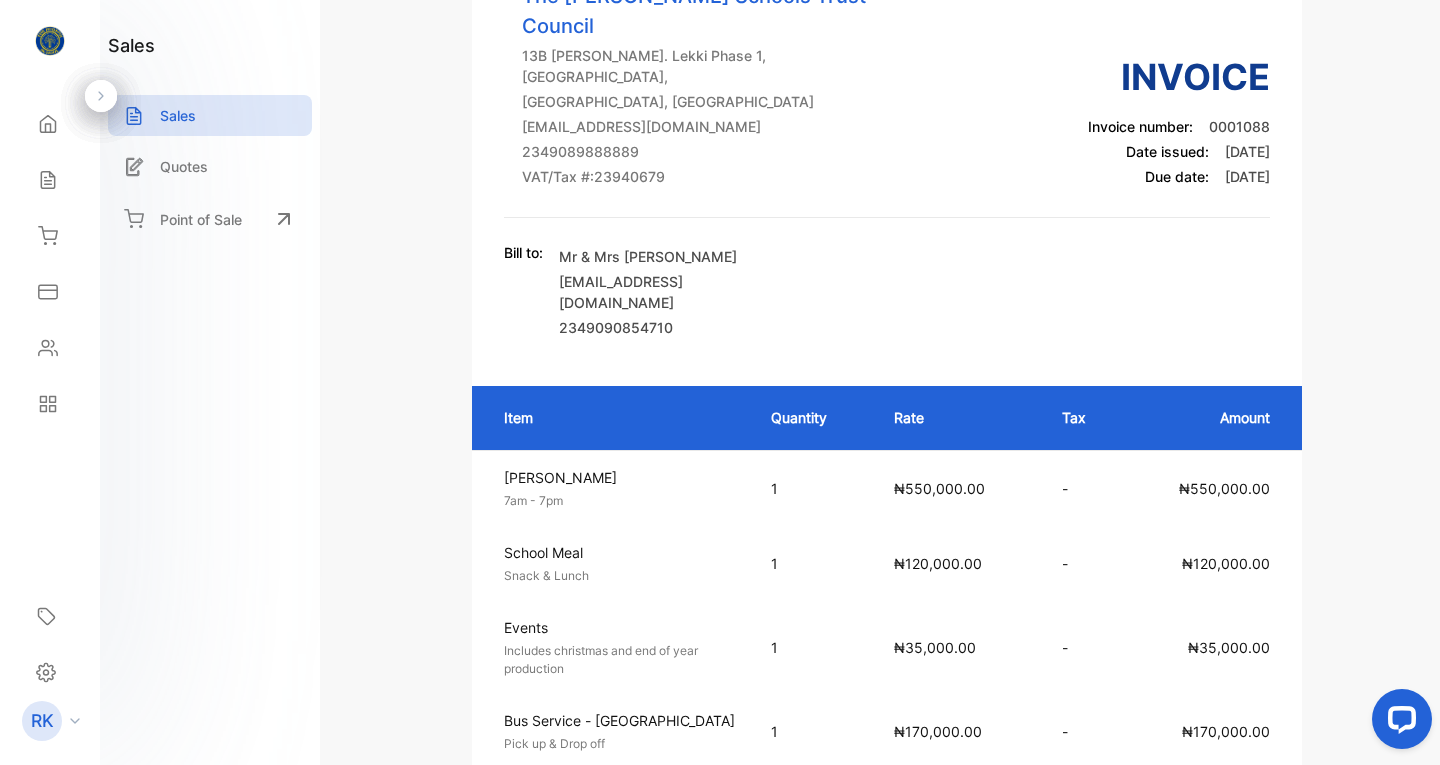 scroll, scrollTop: 0, scrollLeft: 0, axis: both 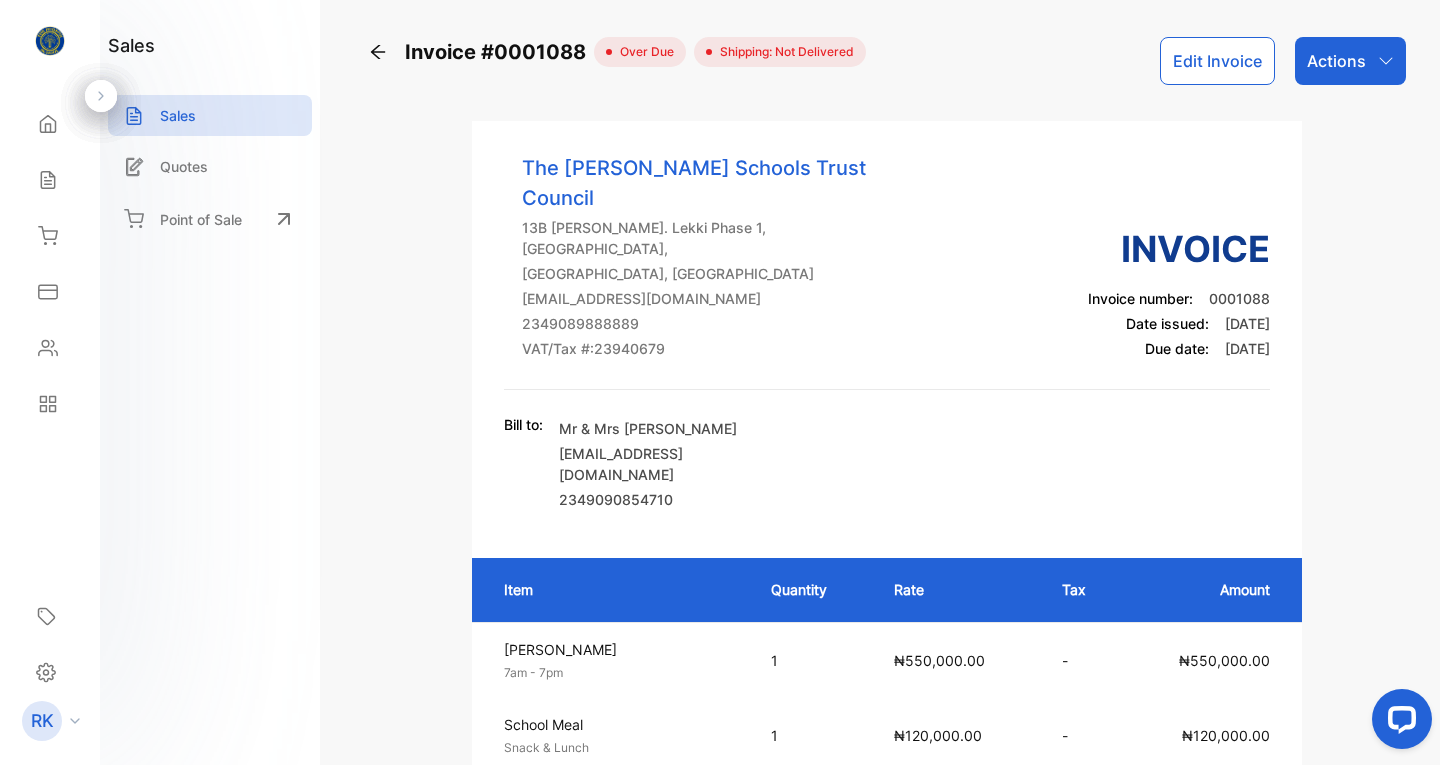 click on "Actions" at bounding box center (1336, 61) 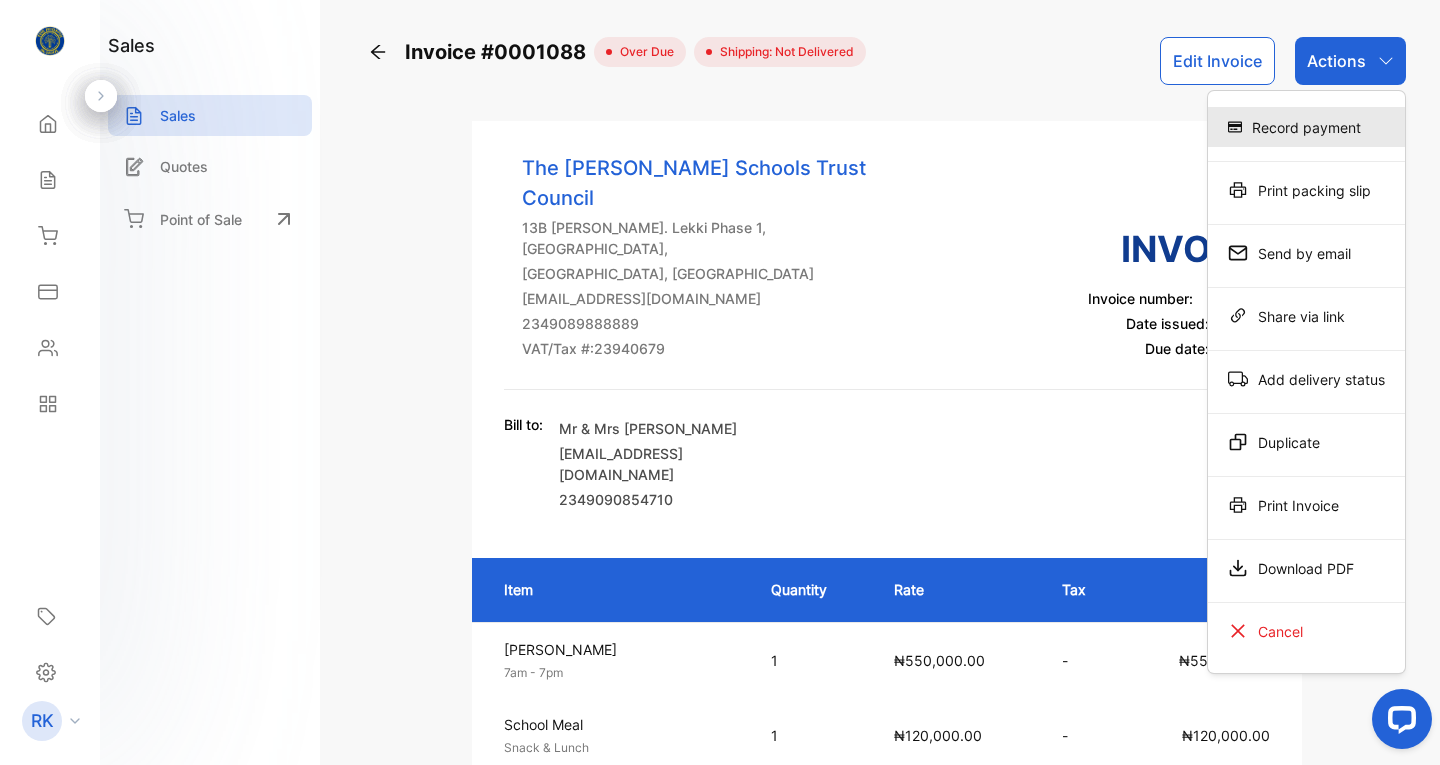 click on "Record payment" at bounding box center [1306, 127] 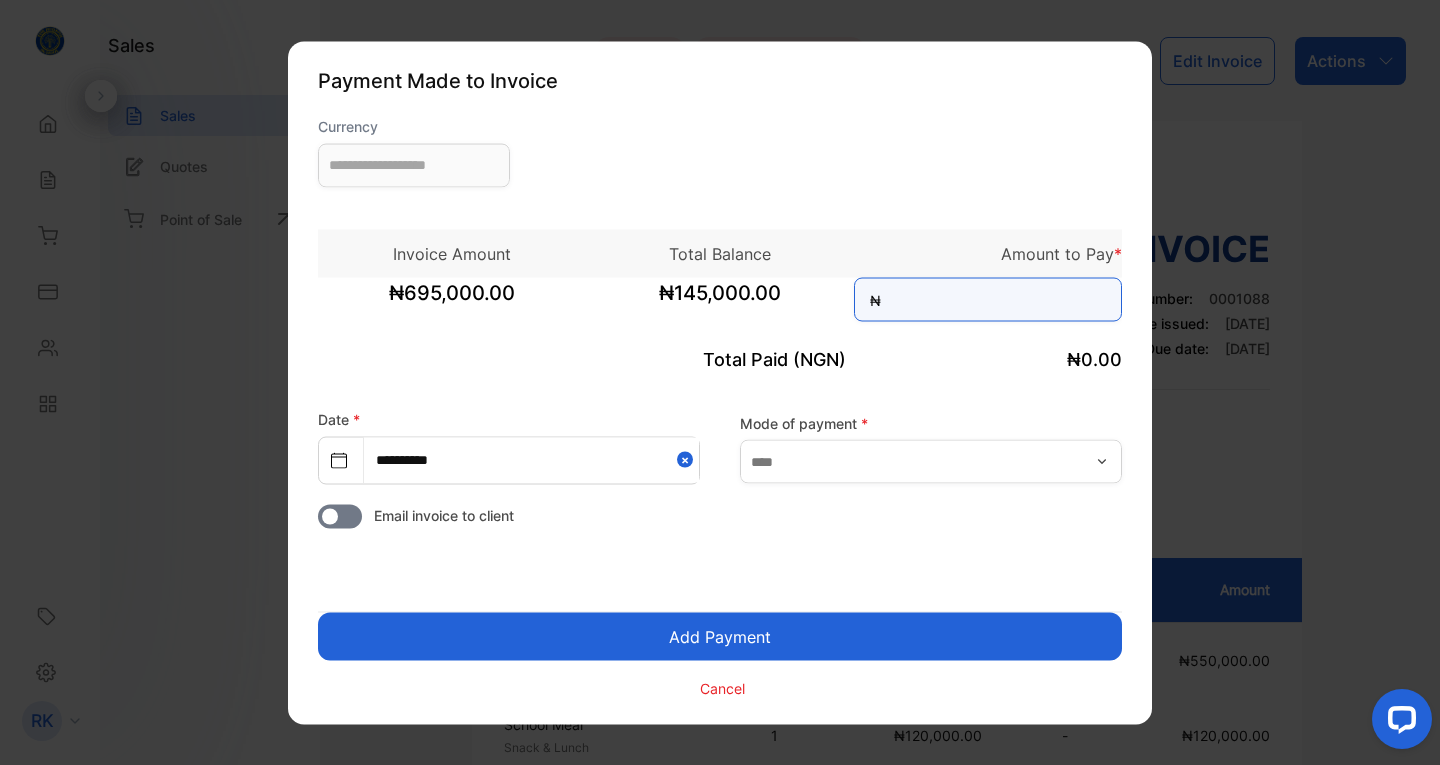 click at bounding box center [988, 299] 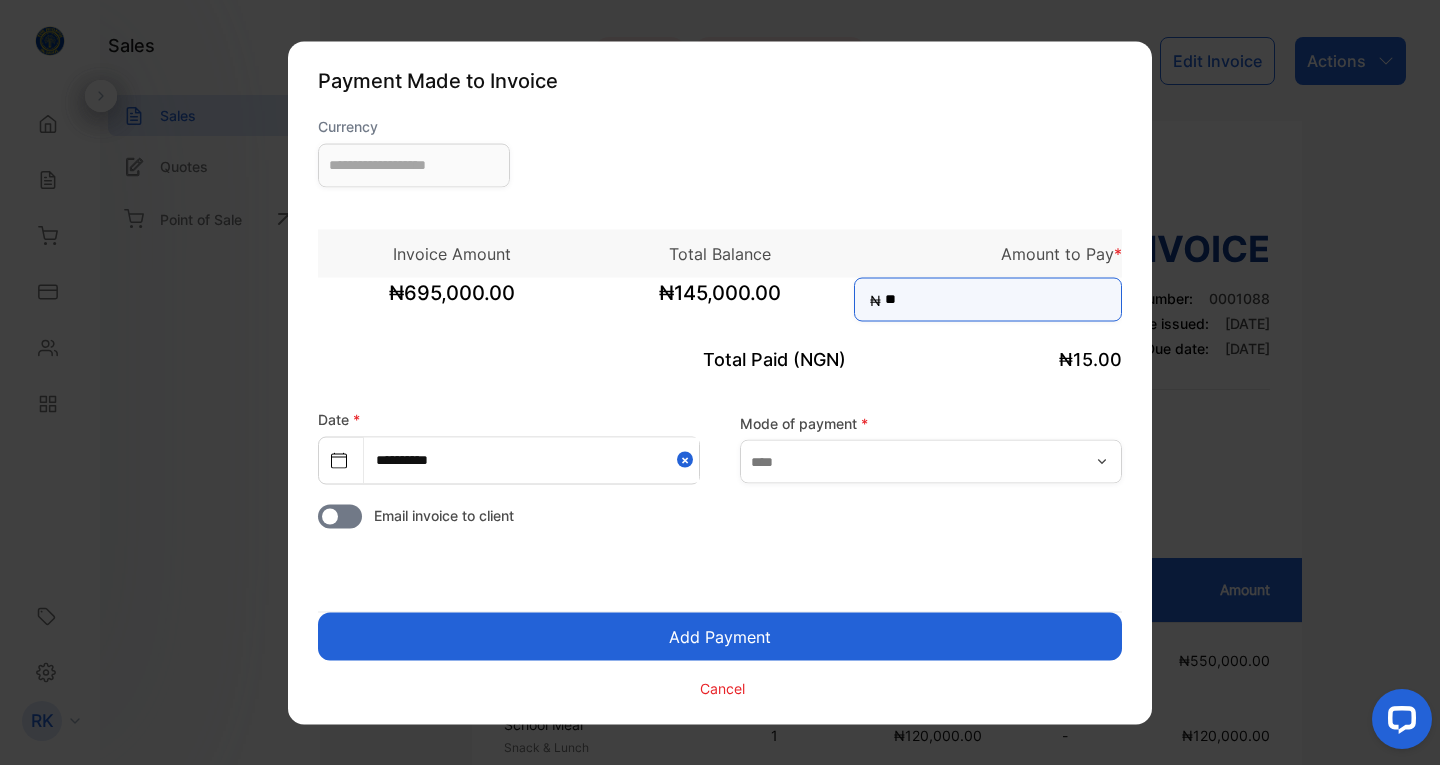 type on "***" 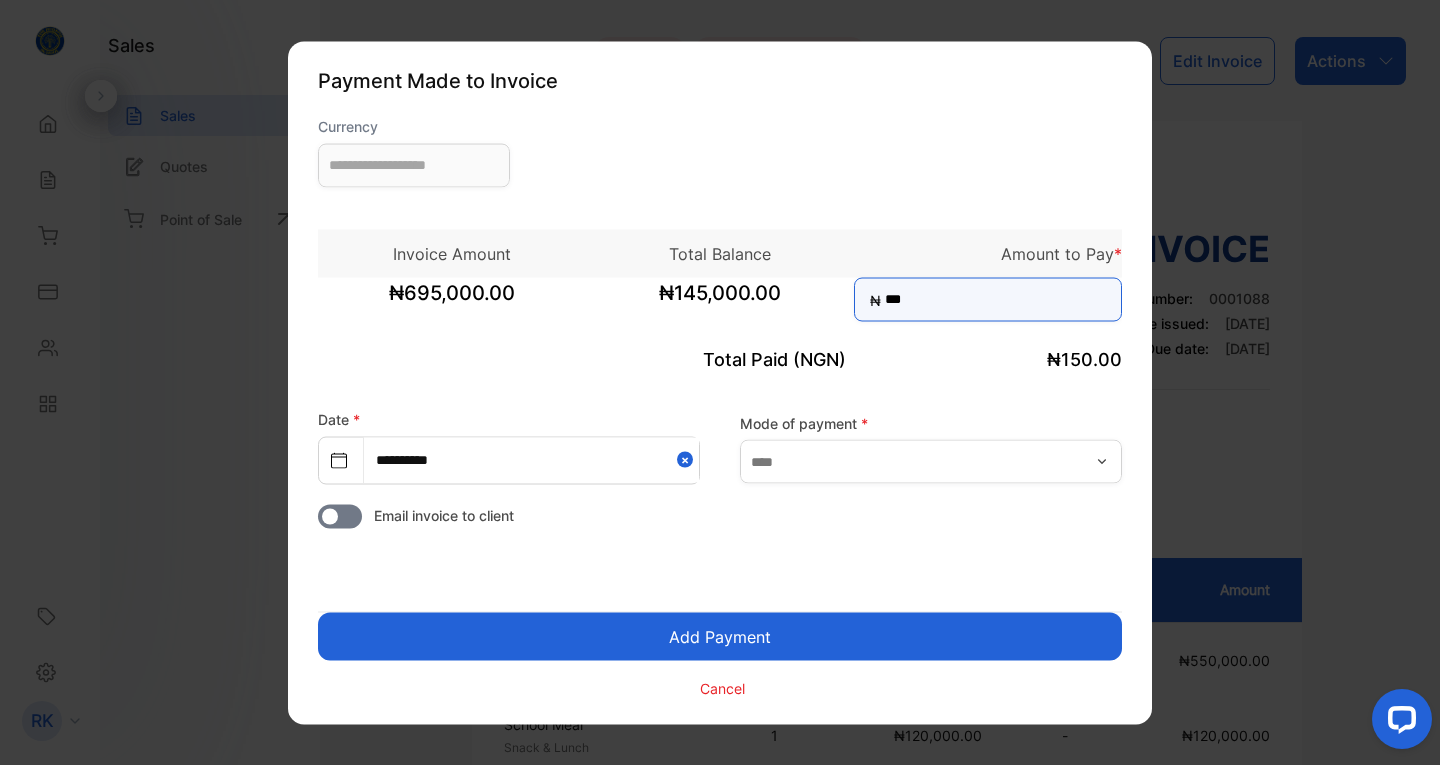 type on "**********" 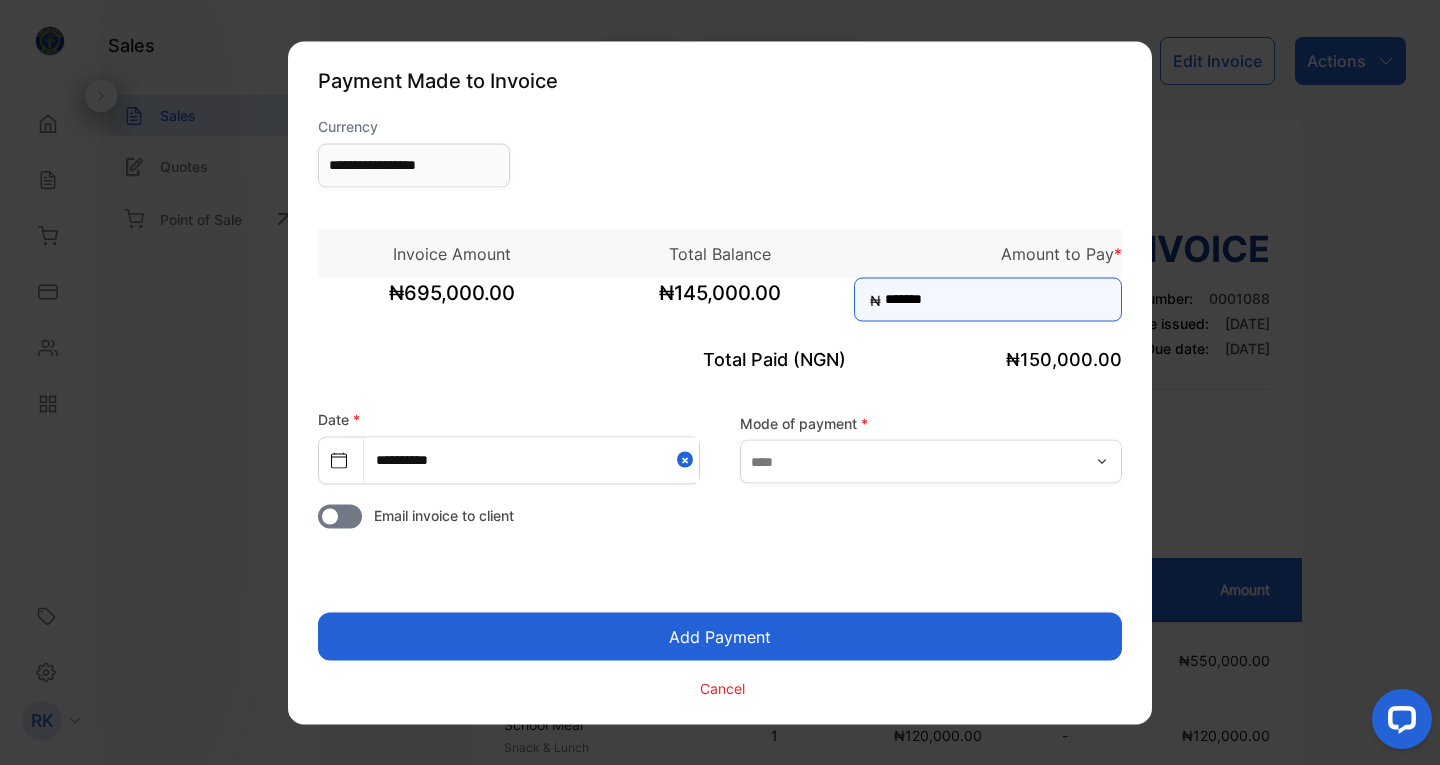 type on "*******" 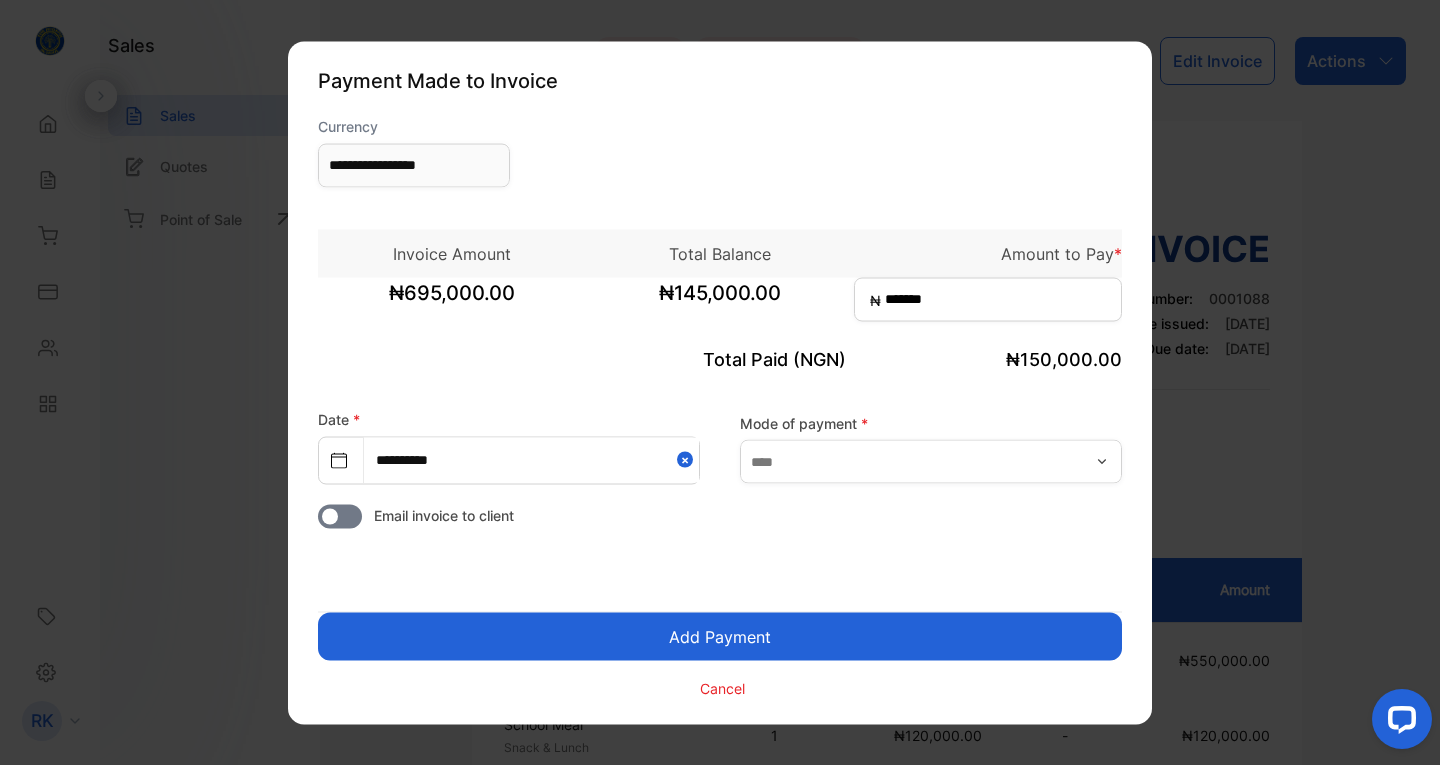 select on "*" 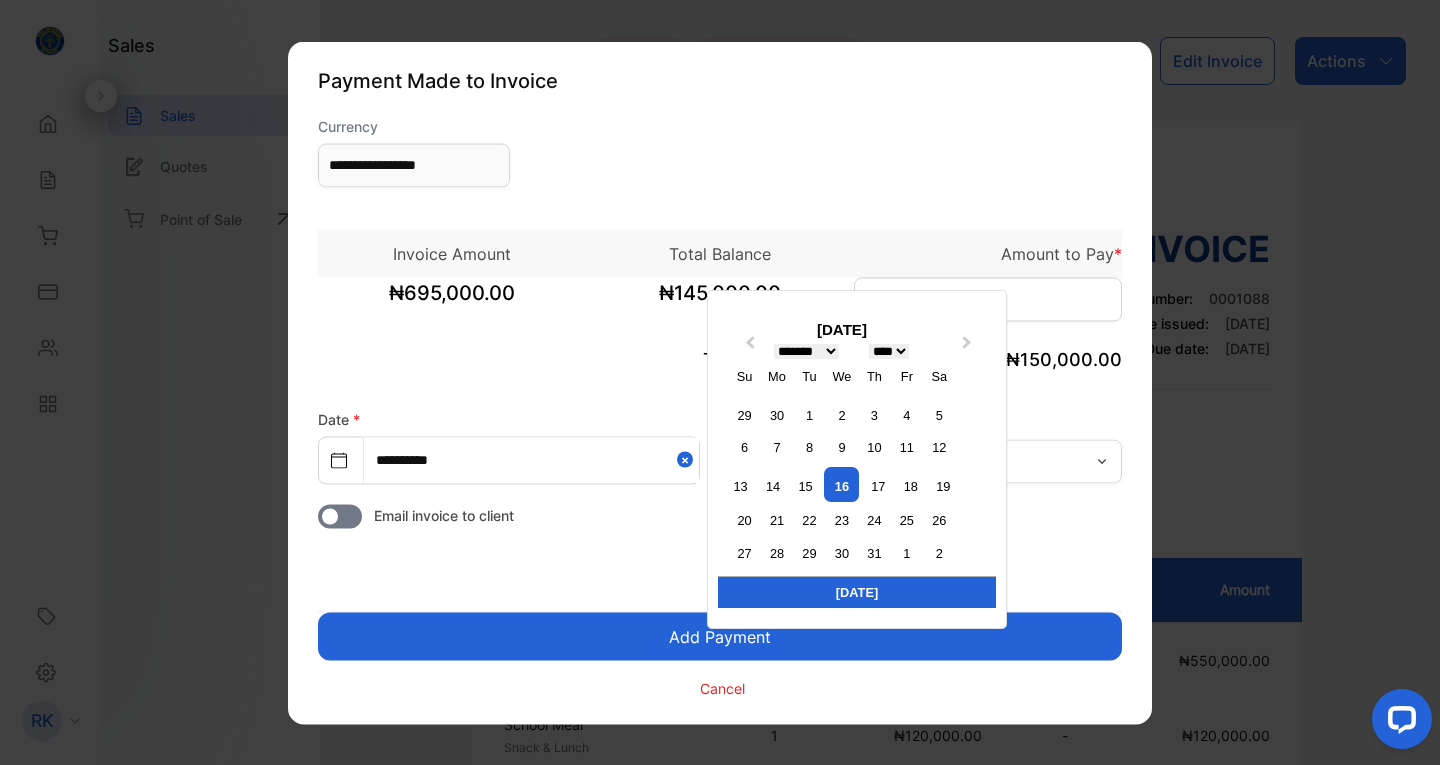 click on "**********" at bounding box center (531, 459) 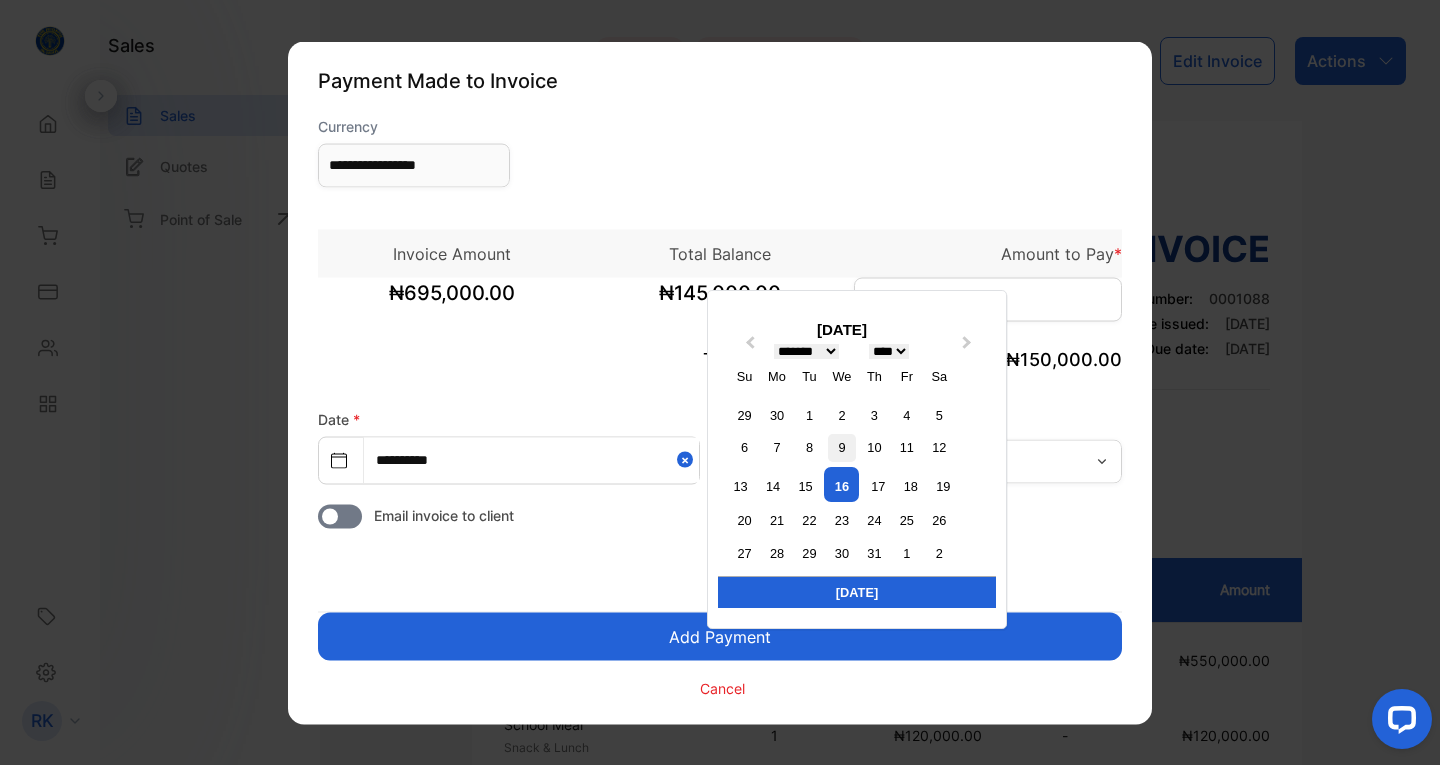 click on "9" at bounding box center [841, 447] 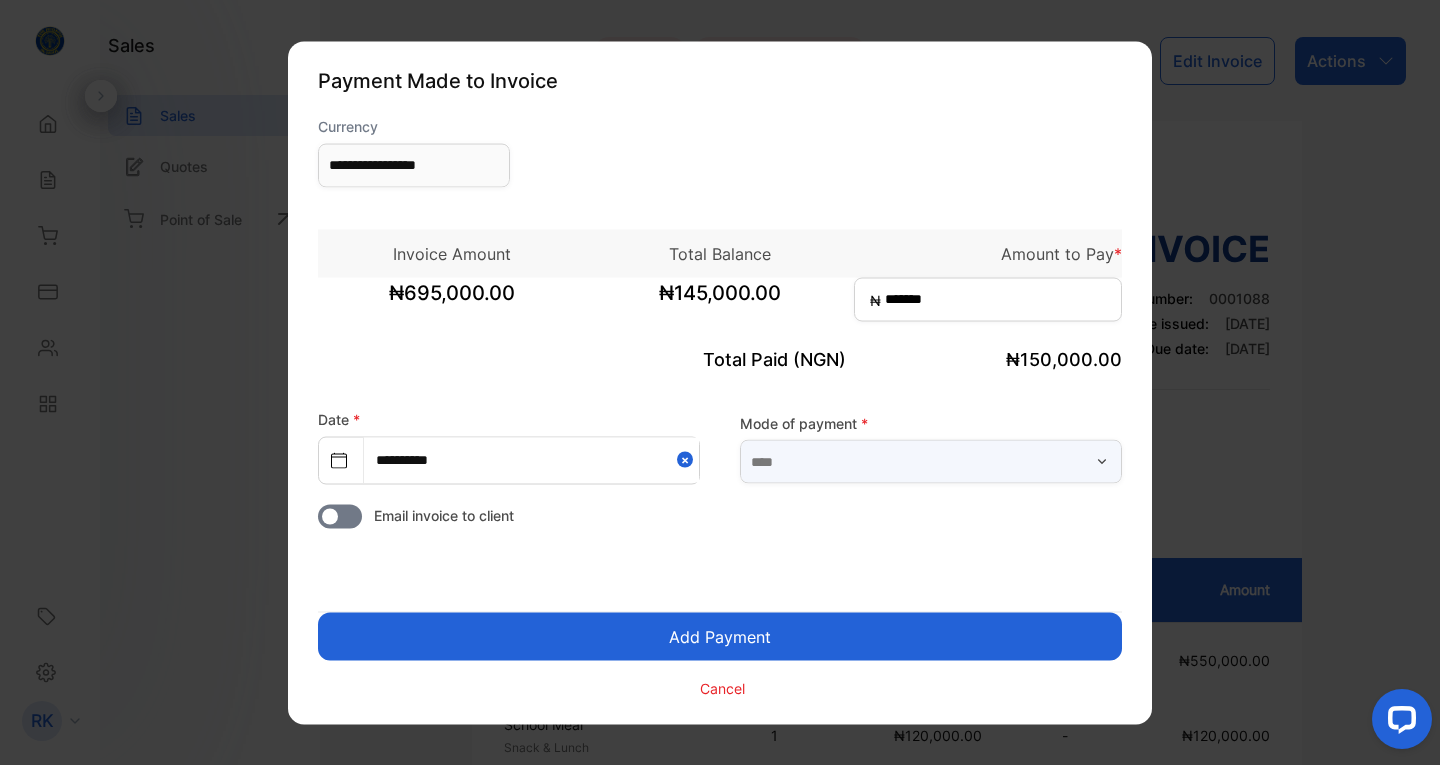 click at bounding box center [931, 462] 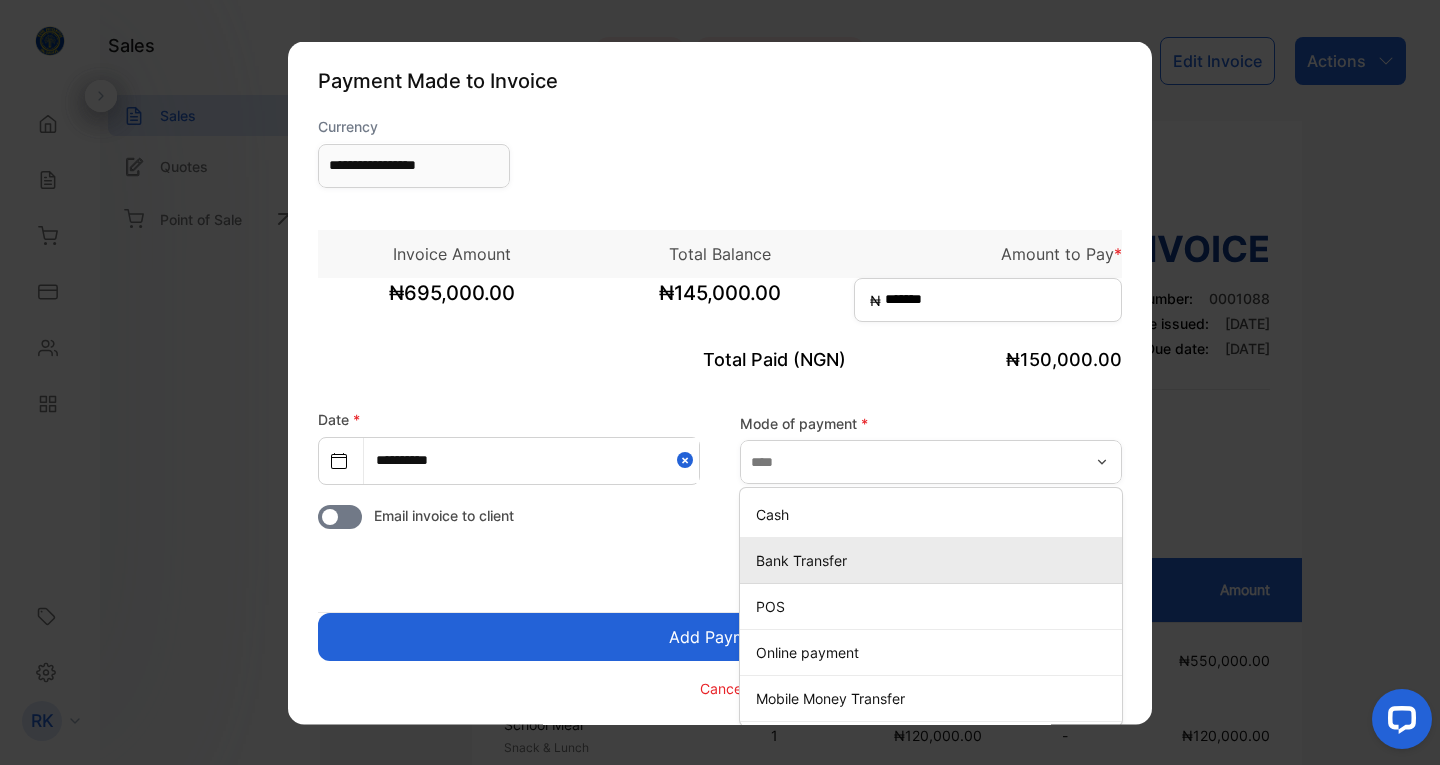 click on "Bank Transfer" at bounding box center [931, 560] 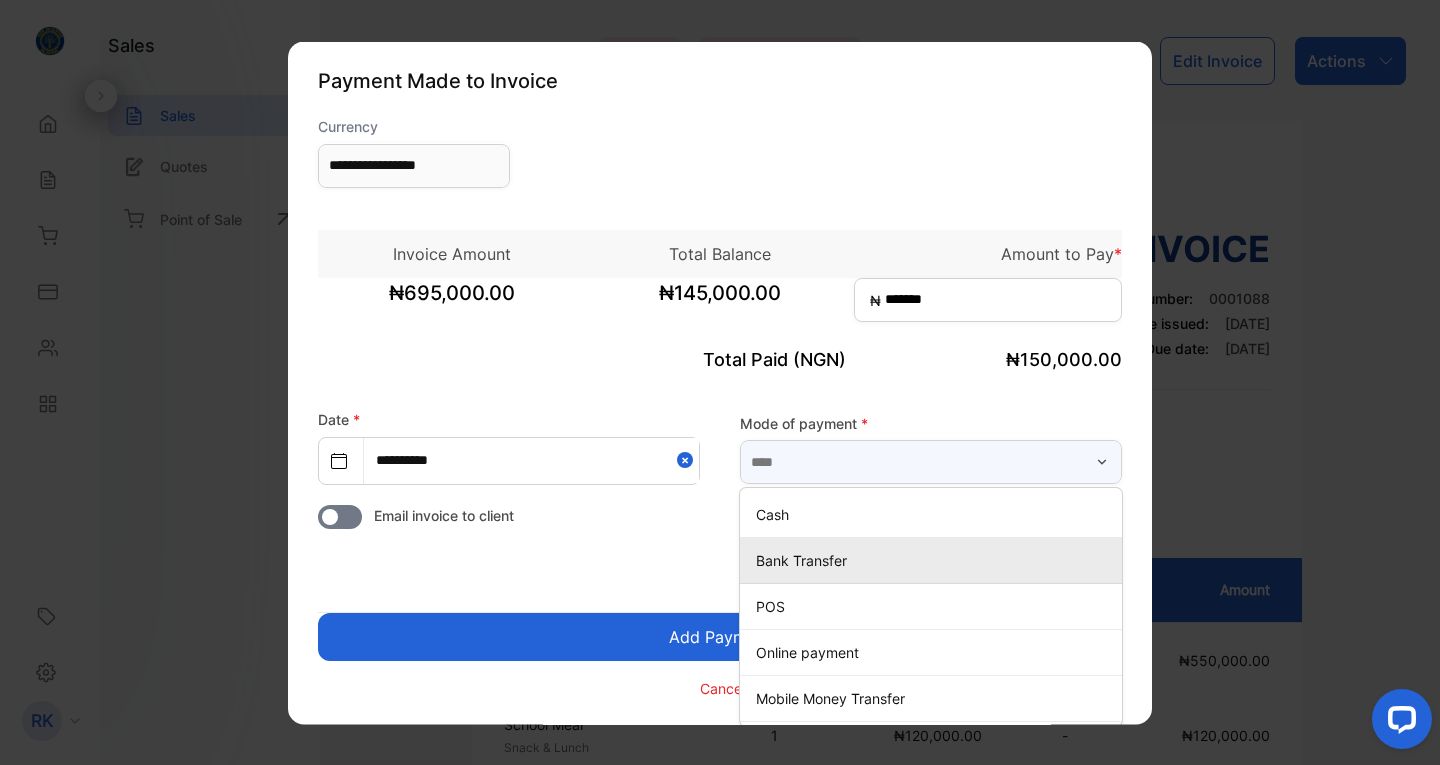 type on "**********" 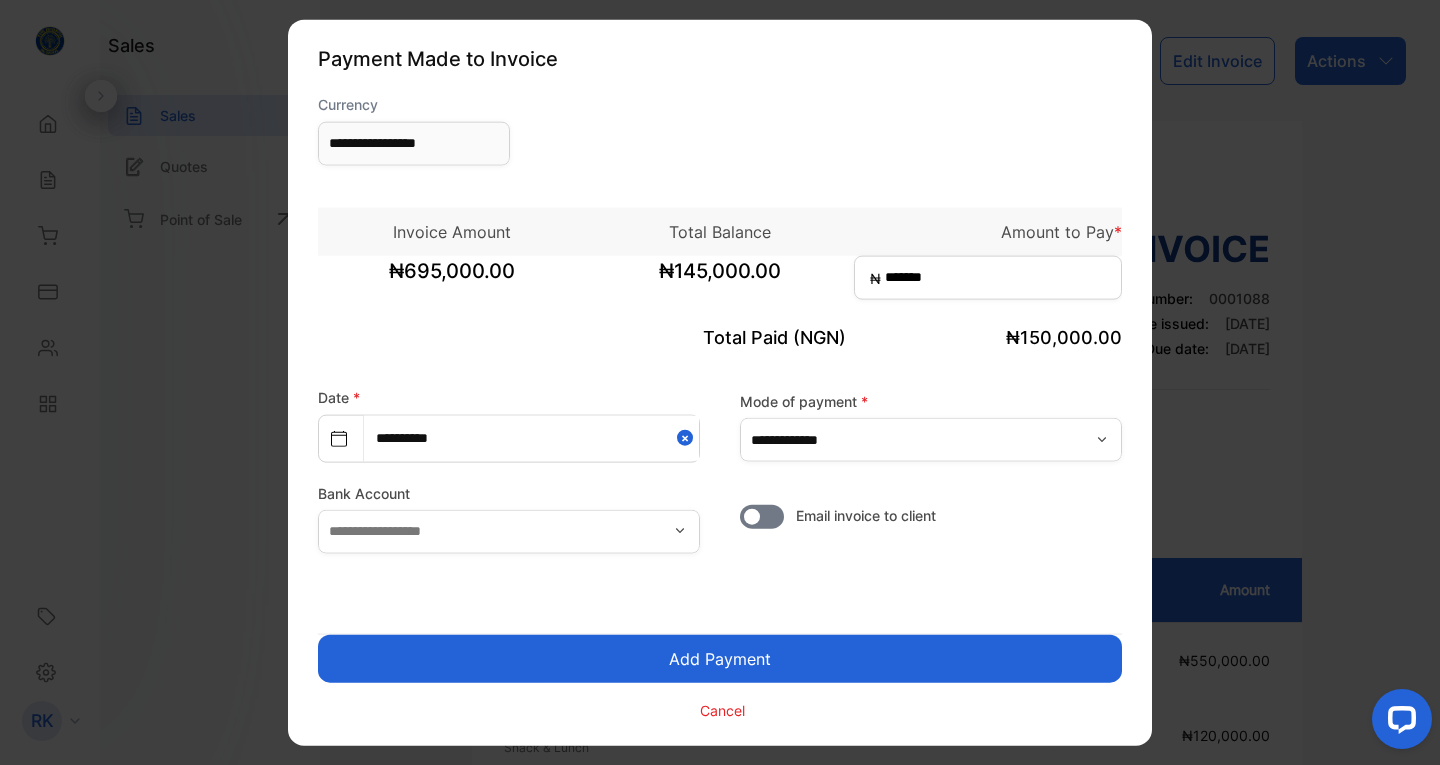 click 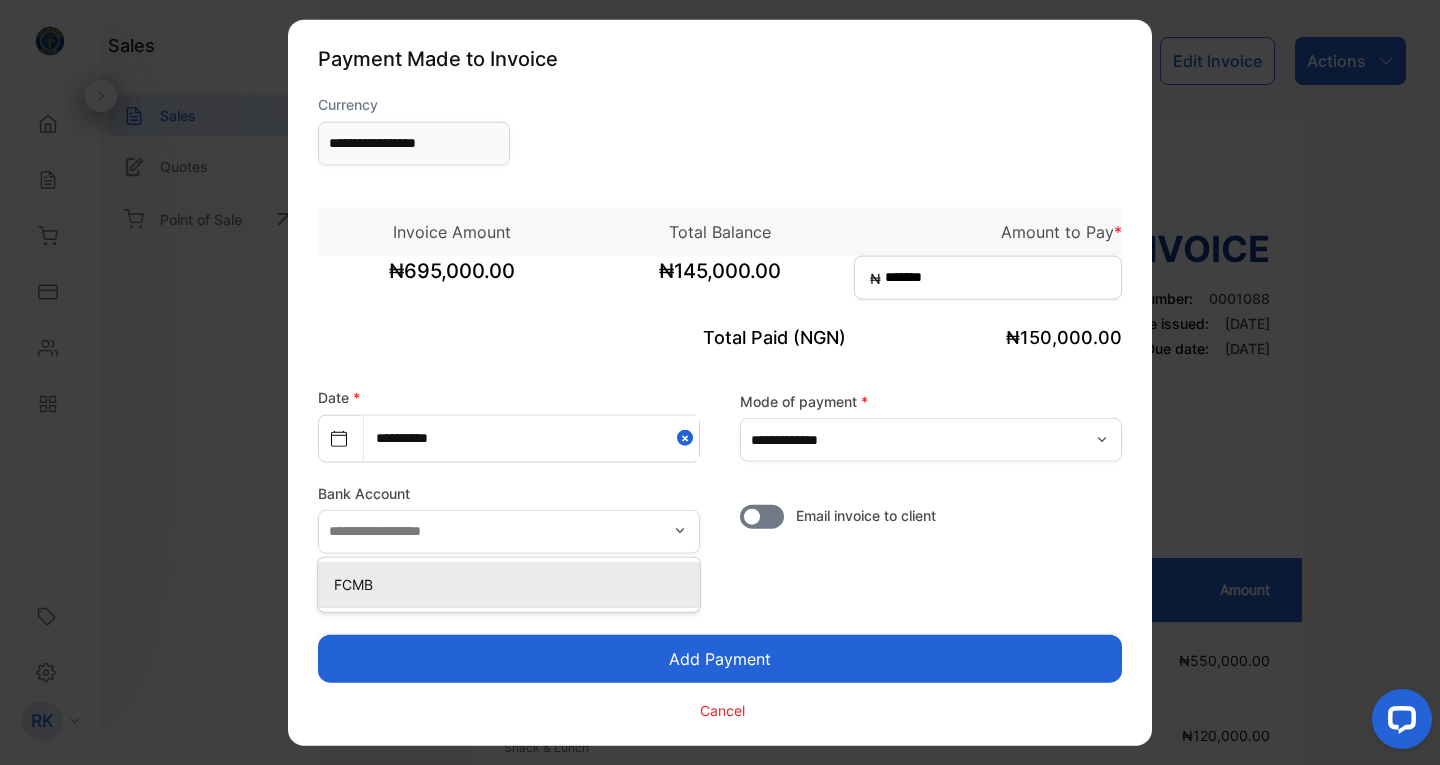 click on "FCMB" at bounding box center [513, 583] 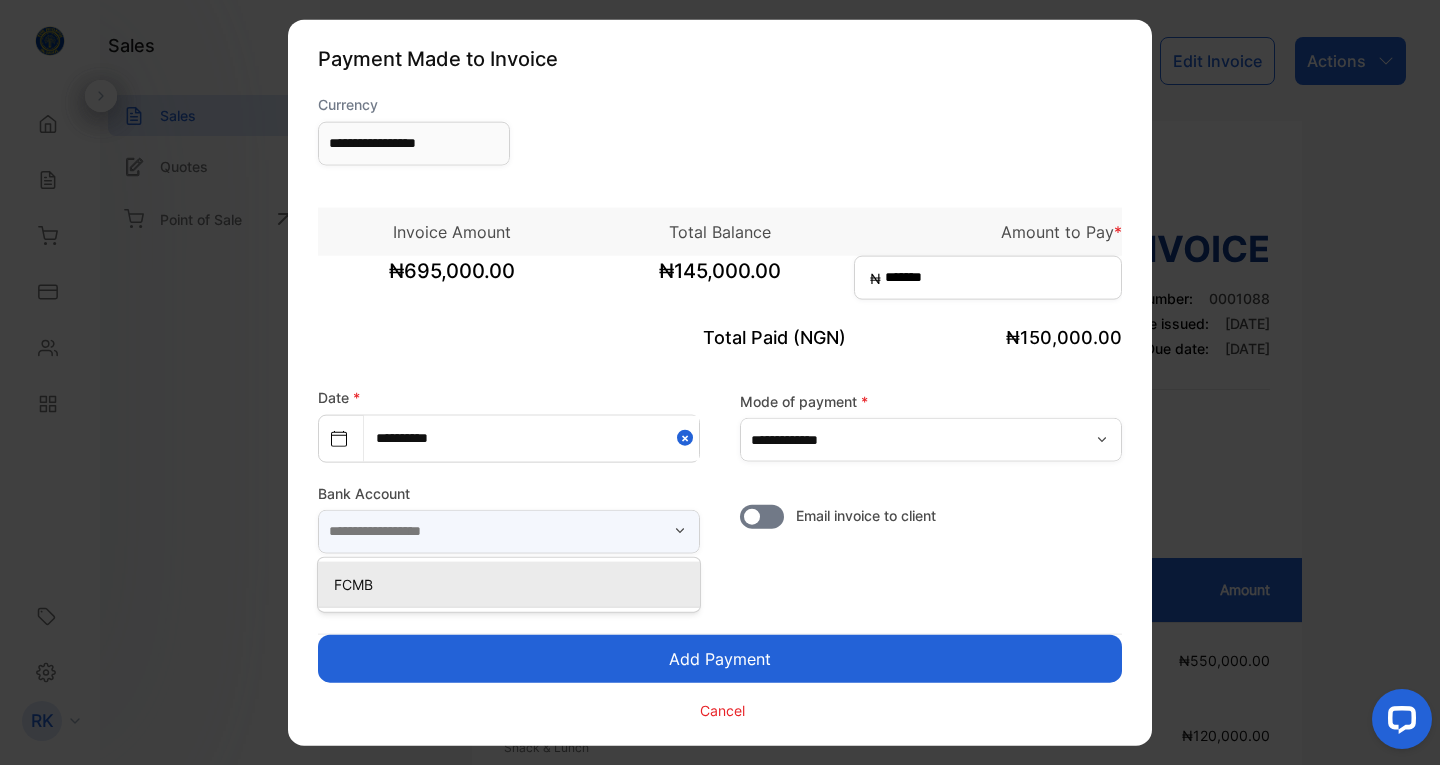 type on "****" 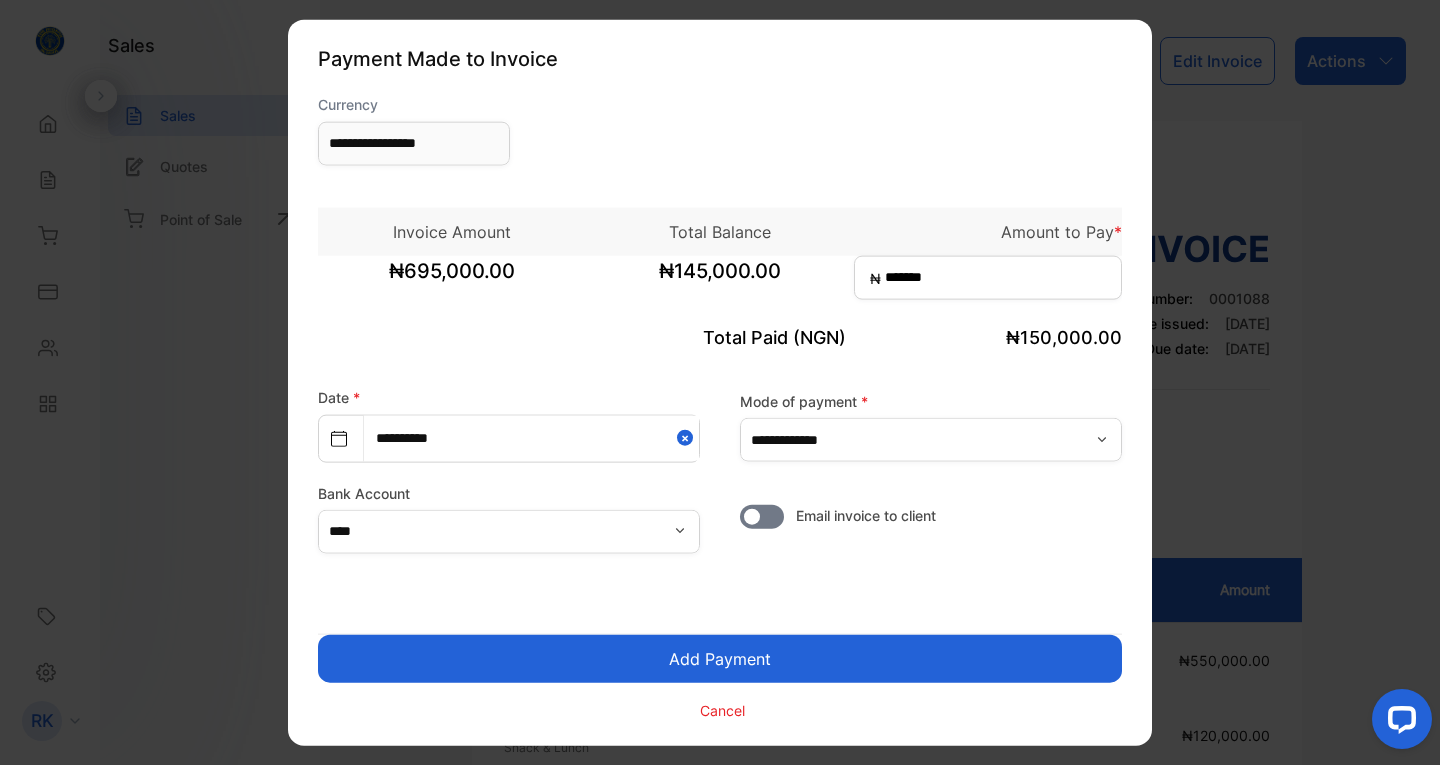 click on "Email invoice to vendor" at bounding box center [762, 516] 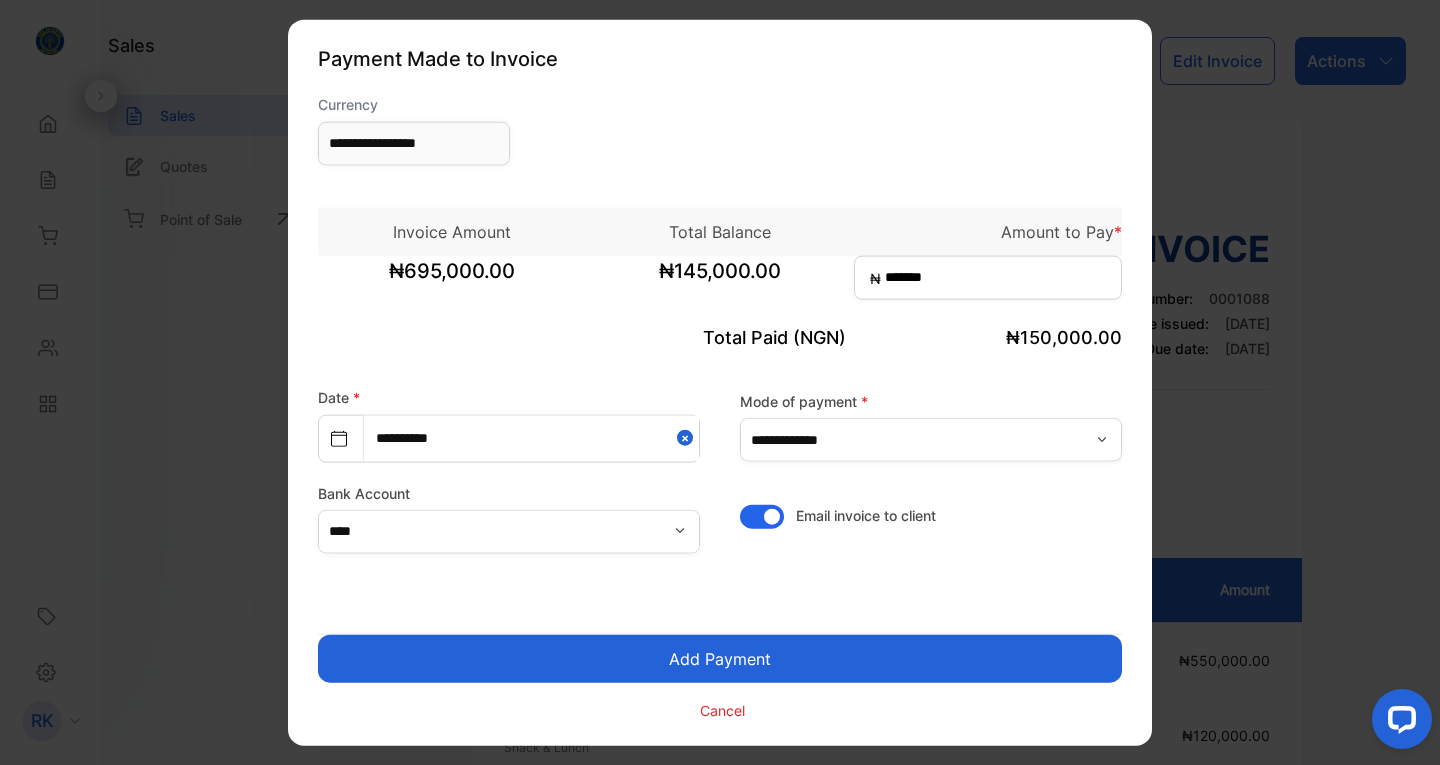 click on "Add Payment" at bounding box center (720, 658) 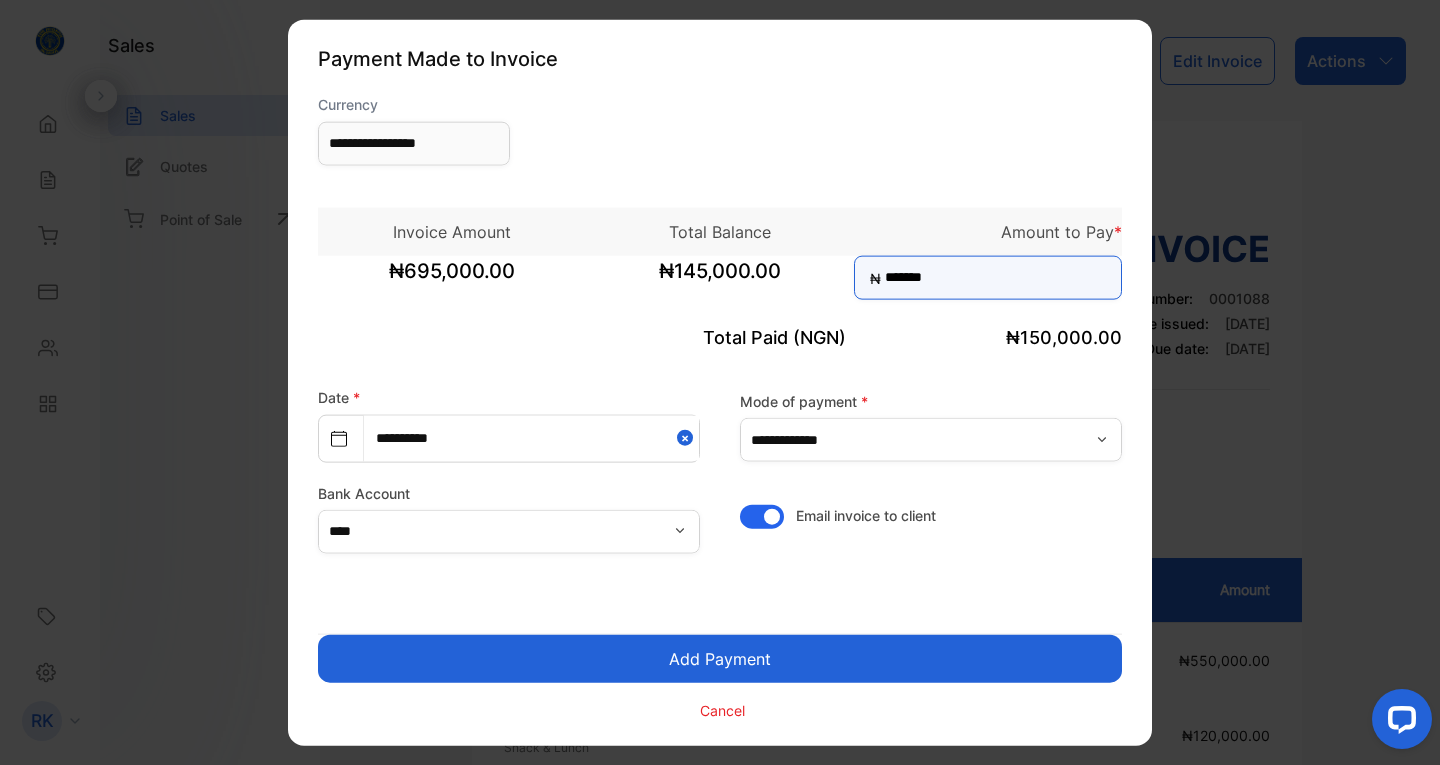 click on "*******" at bounding box center (988, 277) 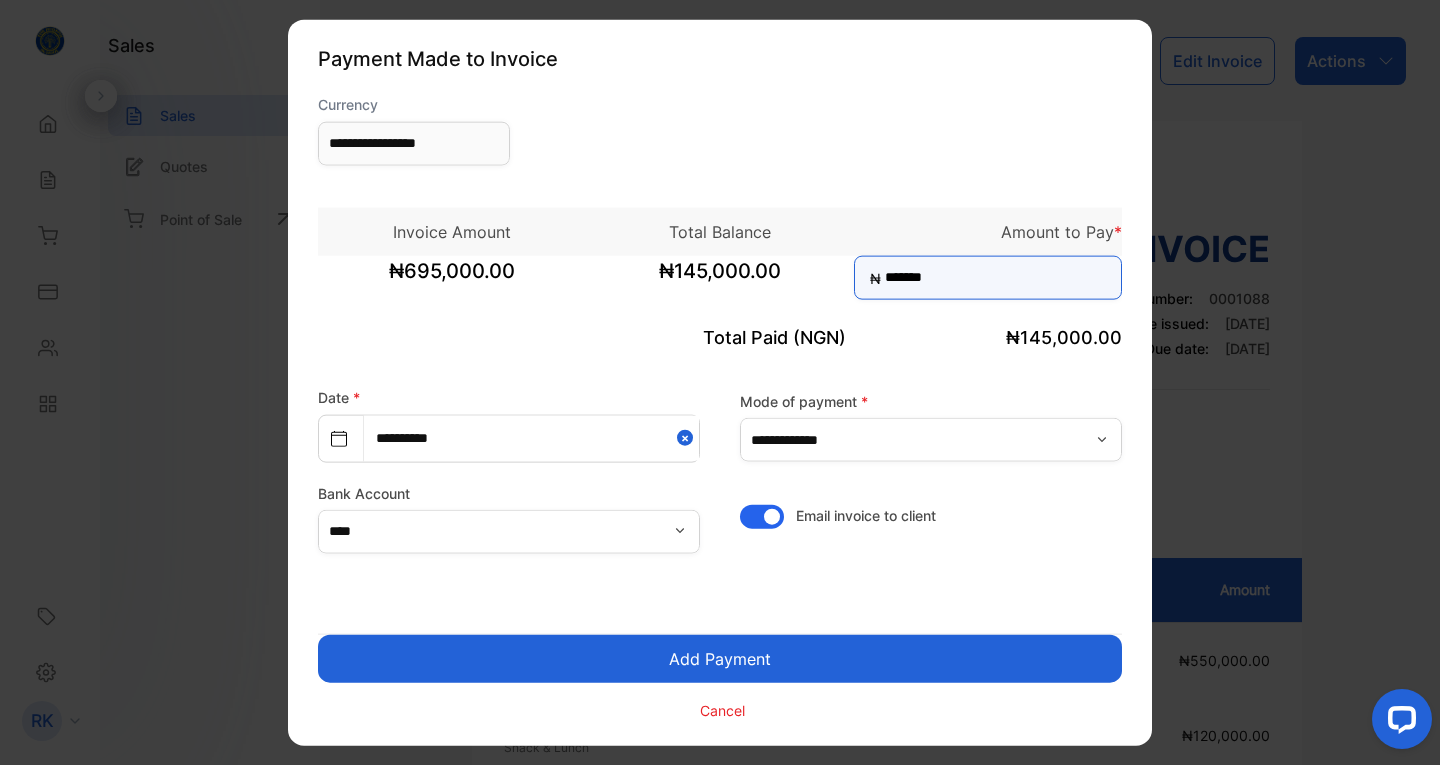 type on "*******" 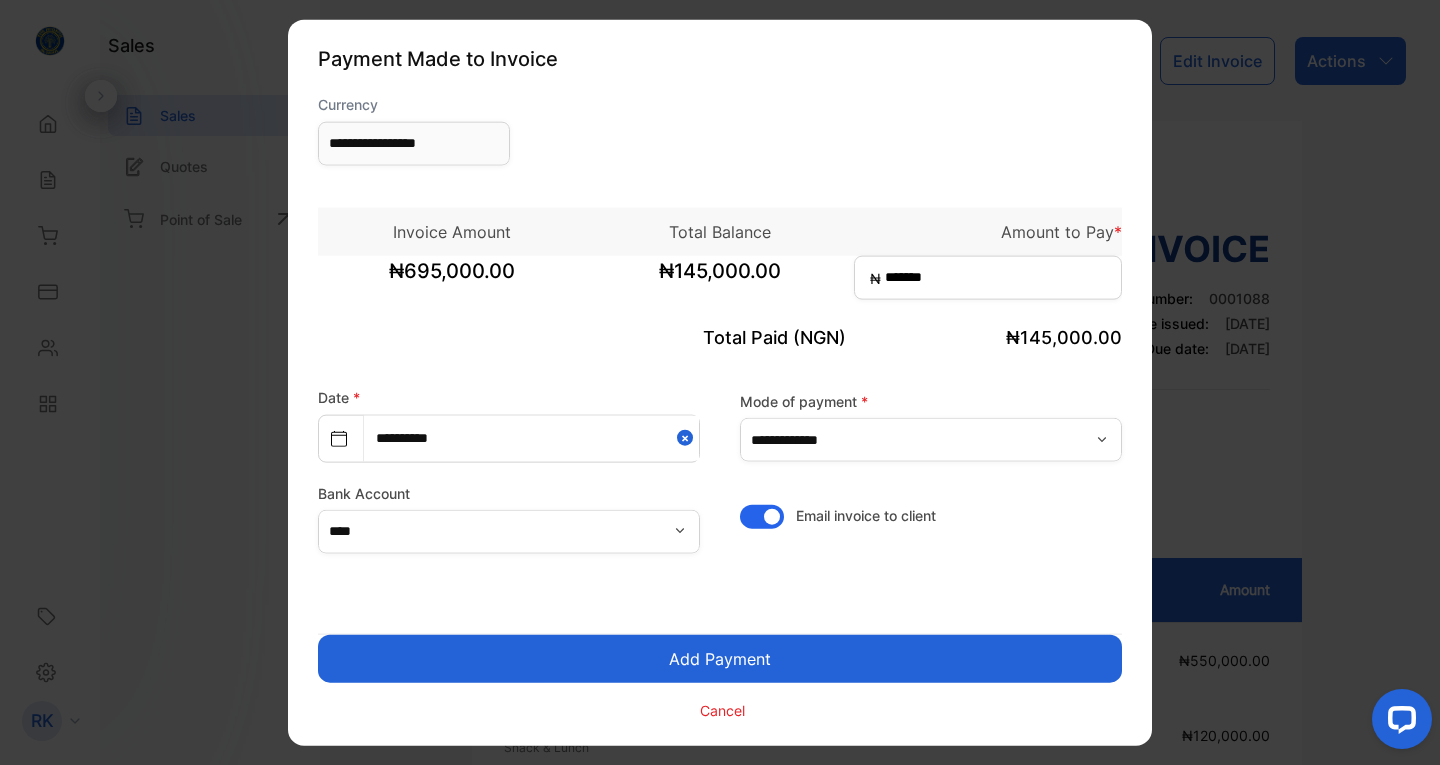 click on "Add Payment" at bounding box center [720, 658] 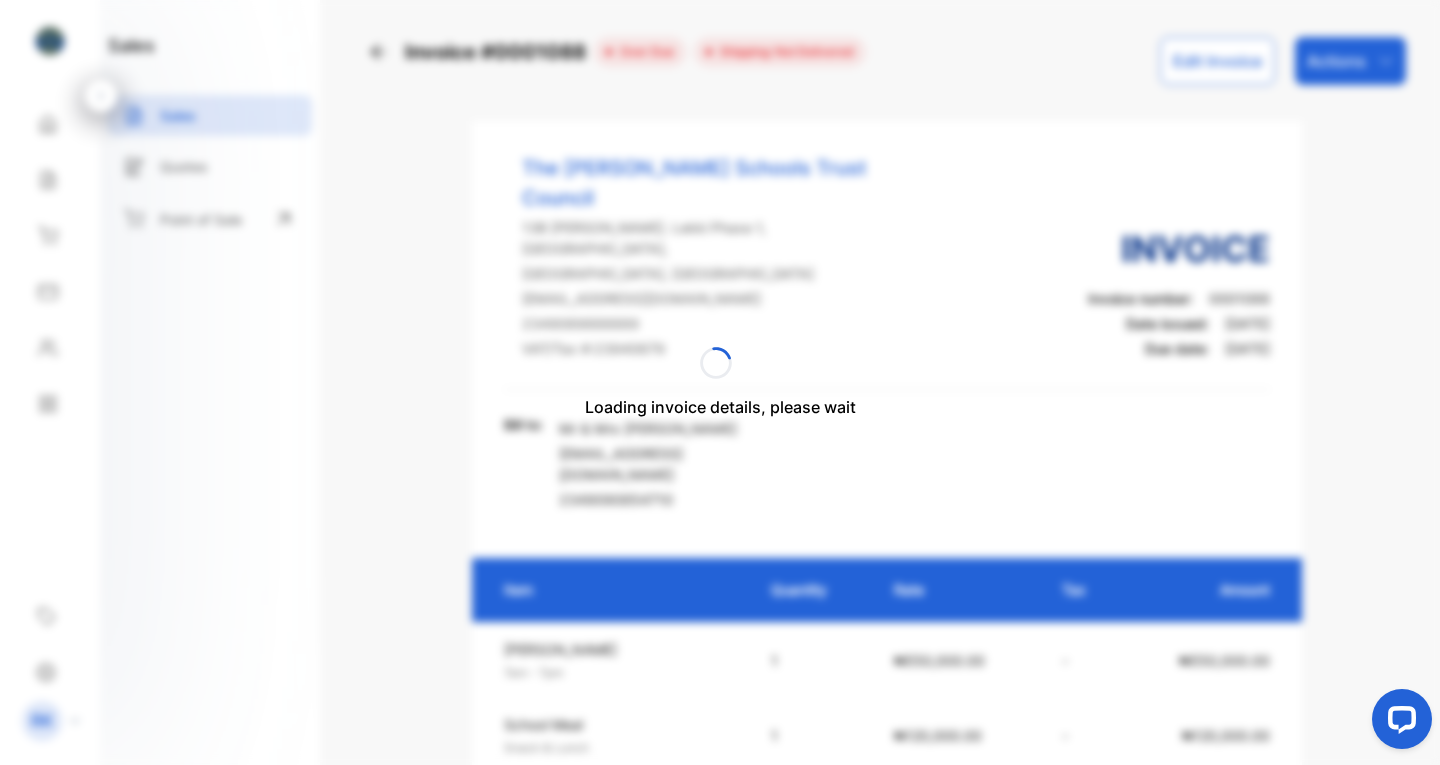 click on "Loading invoice details, please wait" at bounding box center (720, 382) 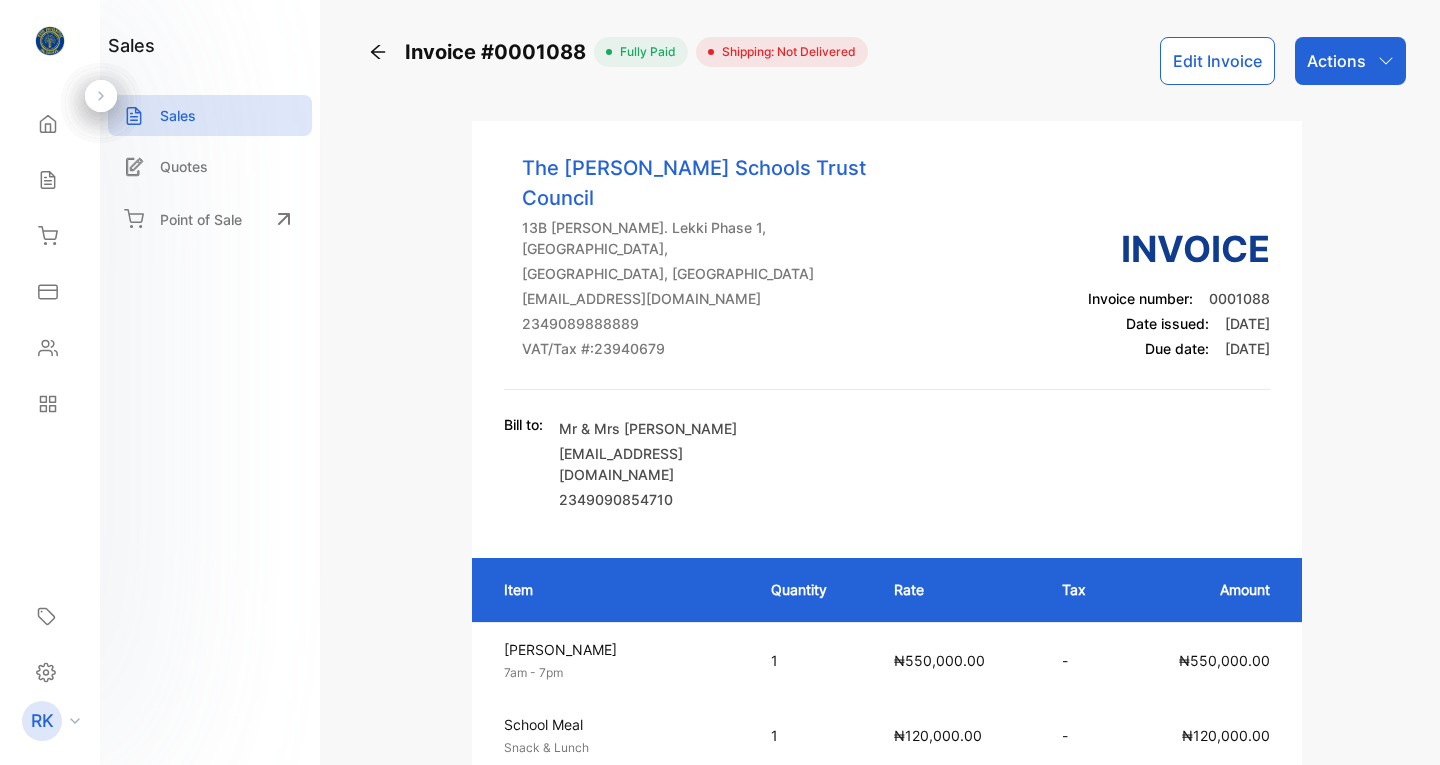 scroll, scrollTop: 0, scrollLeft: 0, axis: both 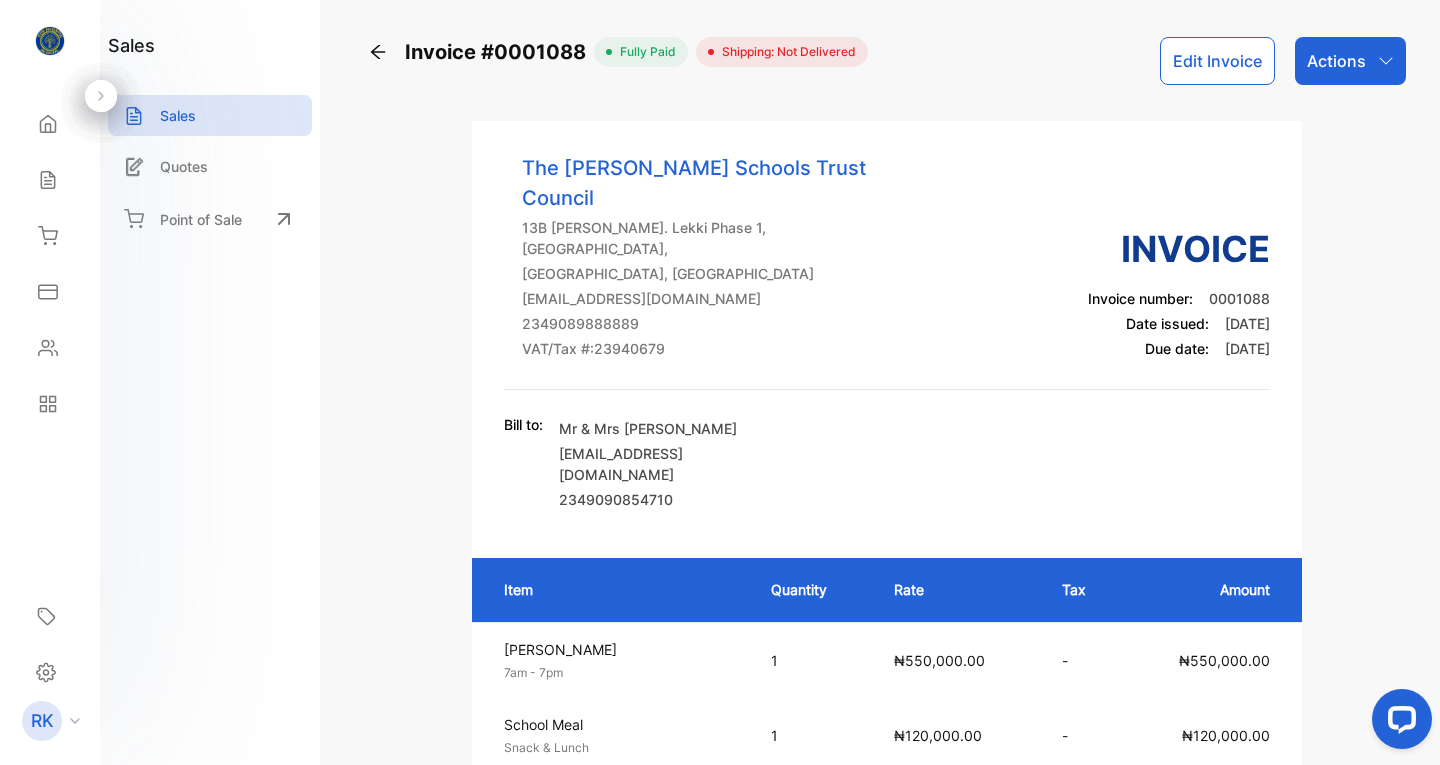 click on "sales Sales Quotes Point of Sale" at bounding box center (210, 382) 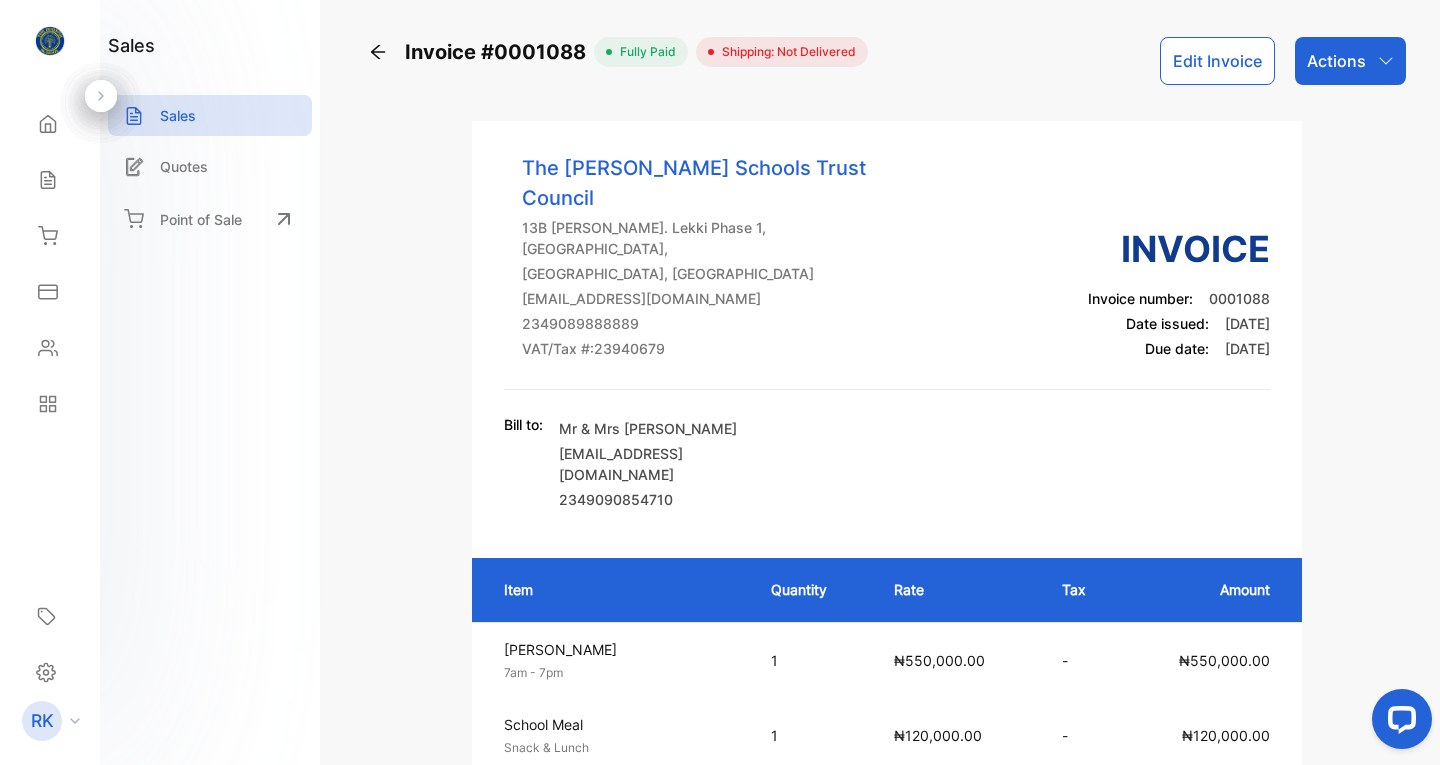 click on "The Hudson Schools Trust Council 13B Bashorun Okusanya. Lekki Phase 1, Lagos, Lagos, Nigeria accounts@thehudson.school 2349089888889 VAT/Tax #:  23940679 Invoice Invoice number:  0001088 Date issued:  25 Apr, 2025 Due date:  30 Apr, 2025 Bill to: Mr & Mrs Nku kofieucharia@gmail.com 2349090854710 Item Quantity Rate Tax Amount Dan Daukaka 7am - 7pm Unit price:    ₦550,000.00 1 ₦550,000.00 - ₦550,000.00 School Meal Snack & Lunch Unit price:    ₦120,000.00 1 ₦120,000.00 - ₦120,000.00 Events Includes christmas and end of year production Unit price:    ₦35,000.00 1 ₦35,000.00 - ₦35,000.00 Bus Service - Lekki Pick up & Drop off Unit price:    ₦170,000.00 1 ₦170,000.00 - ₦170,000.00 Subtotal (NGN) ₦875,000.00 Discount  ₦180,000.00 Total Due (NGN) ₦695,000.00 Paid (NGN) ₦695,000.00 Balance (NGN) ₦0.00 Notes Payment Details
Name: The Hudson Schools Trust Council
Bank: FCMB
Acc. No.: 7793350027
Narration: NKU01
Statement of account Payment History Invoice / Receipt Due date Amount due" at bounding box center (887, 1106) 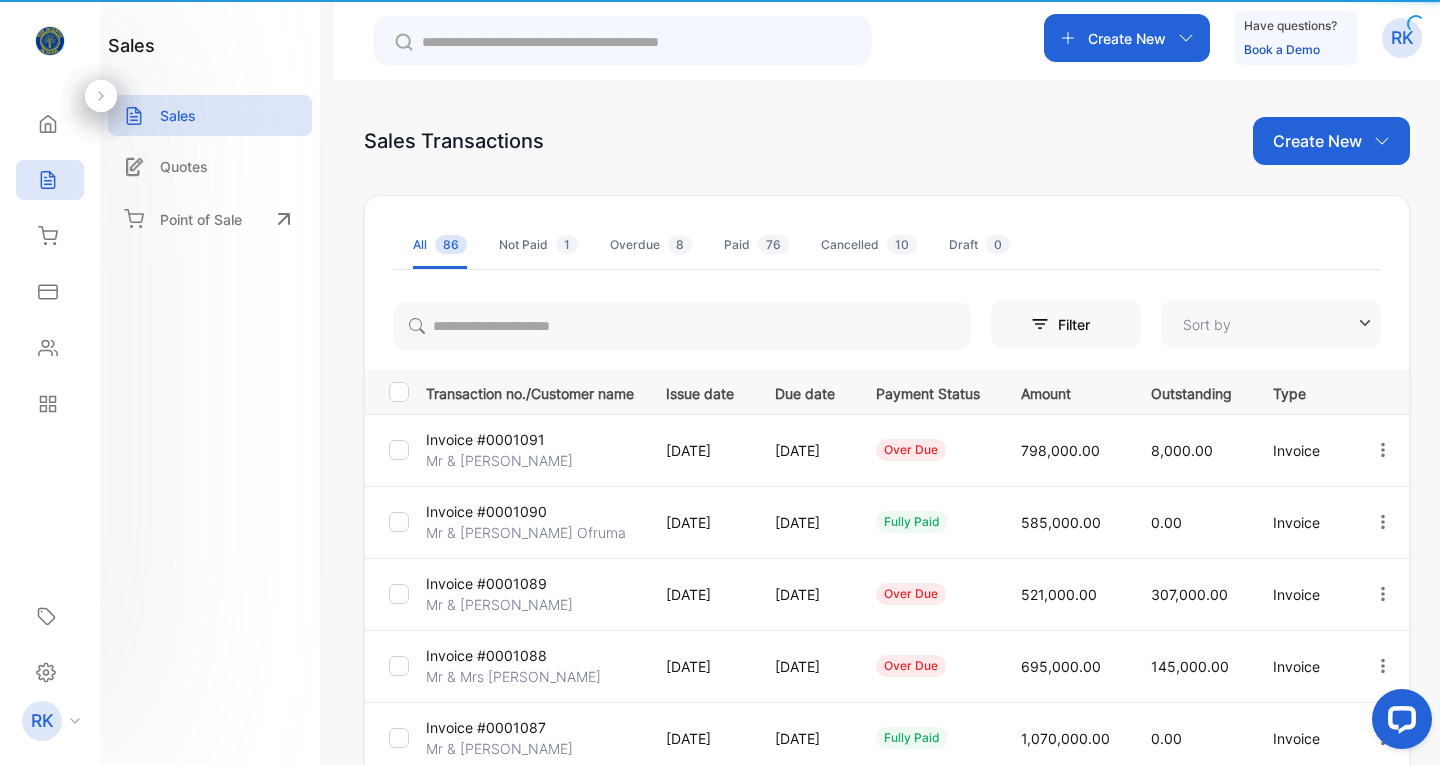 type on "**********" 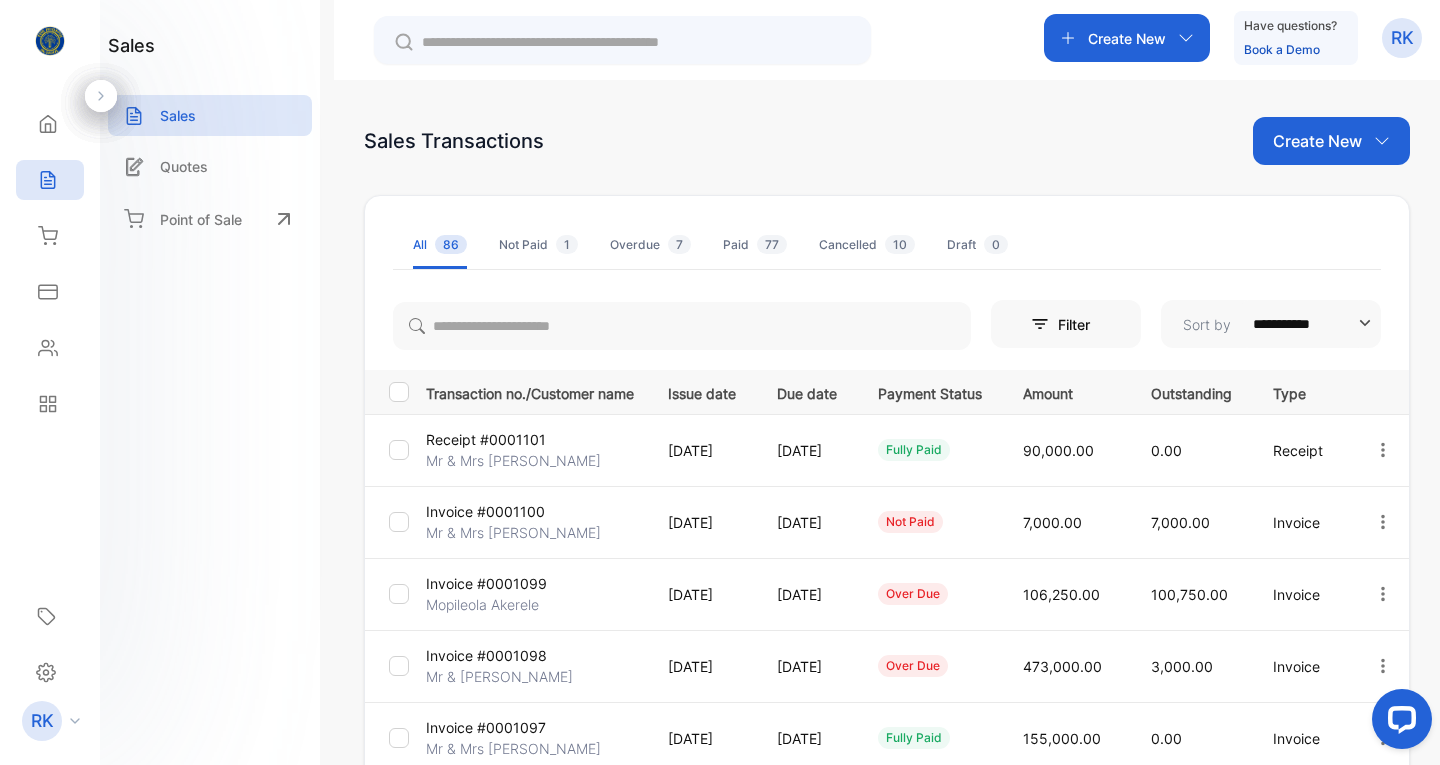 scroll, scrollTop: 545, scrollLeft: 0, axis: vertical 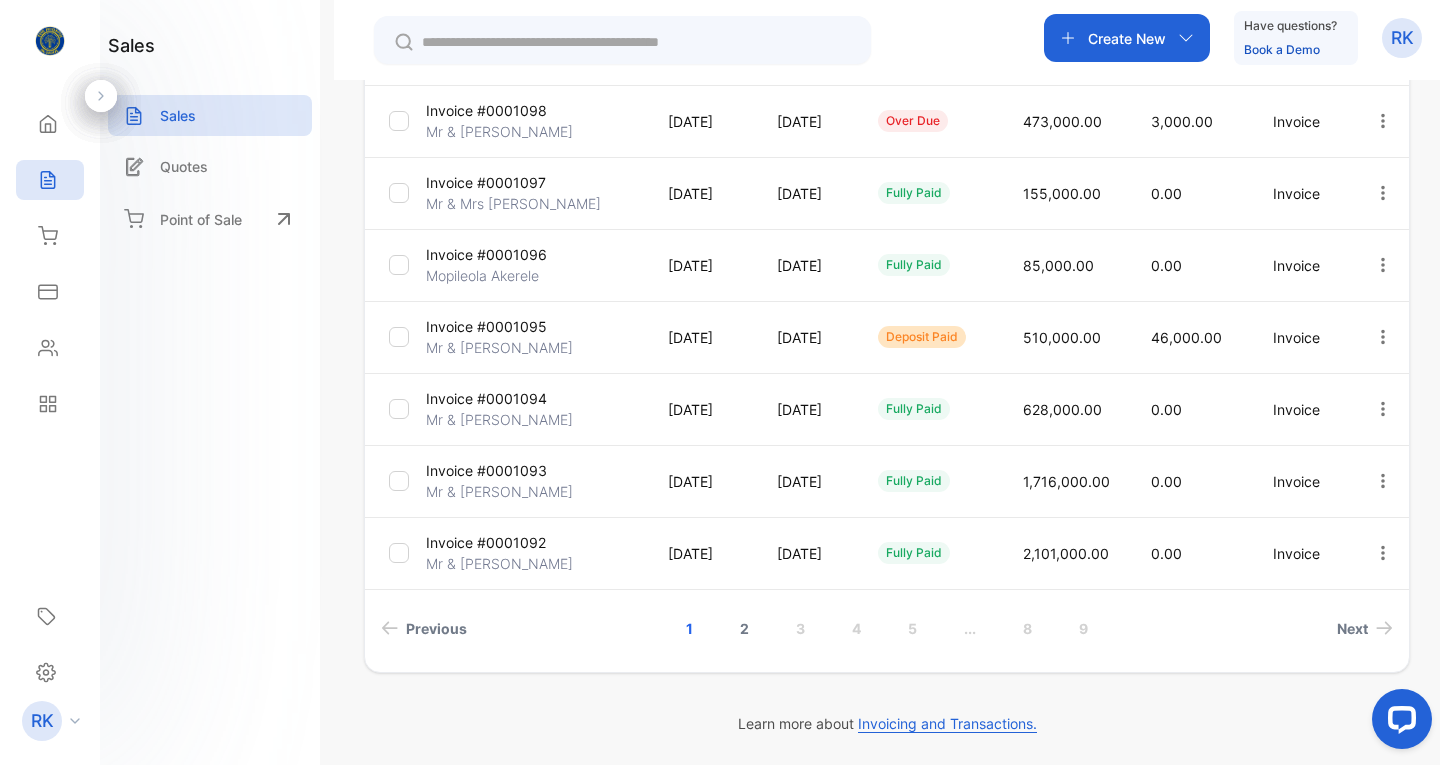 click on "2" at bounding box center (744, 628) 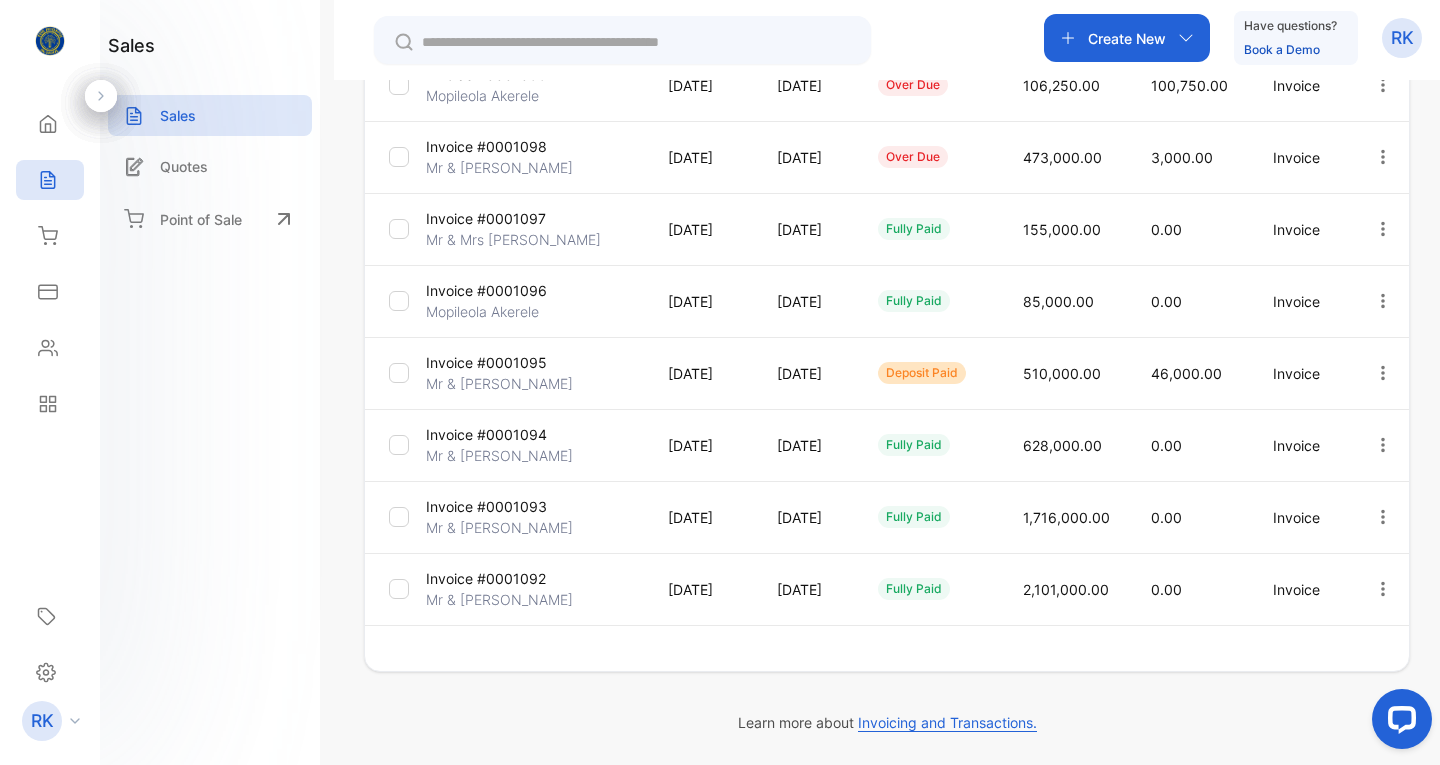 scroll, scrollTop: 508, scrollLeft: 0, axis: vertical 